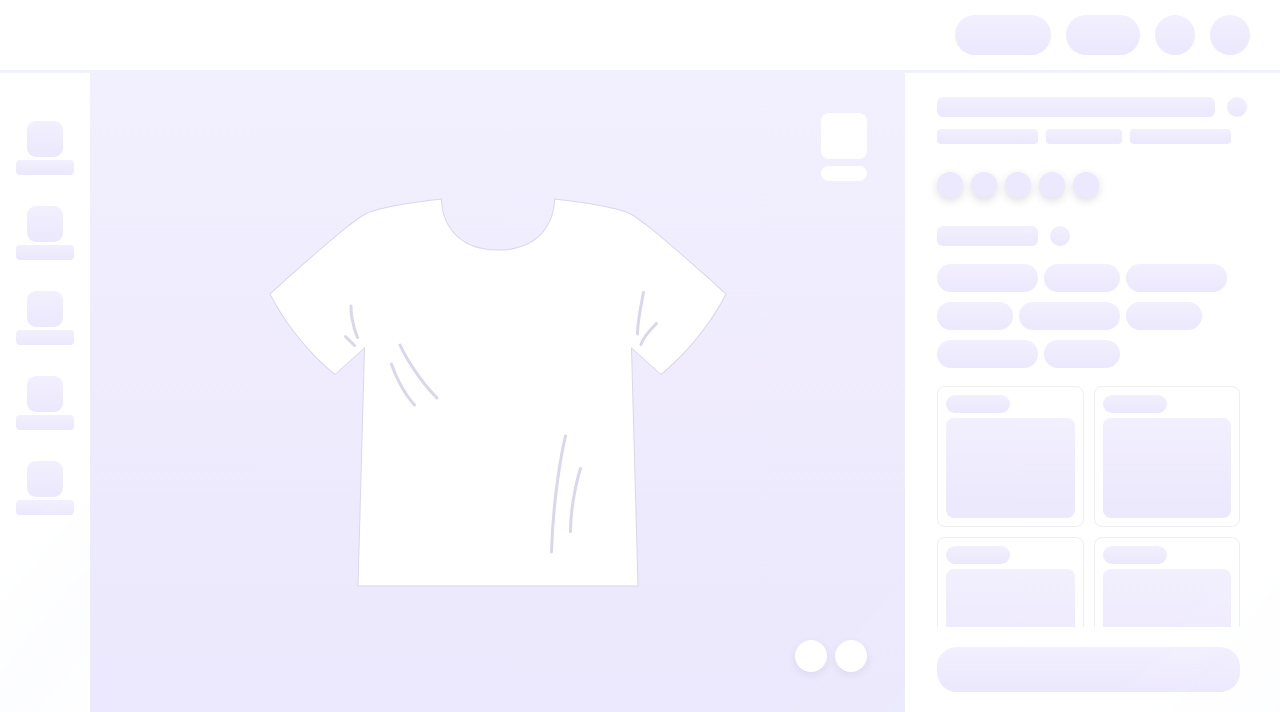 scroll, scrollTop: 0, scrollLeft: 0, axis: both 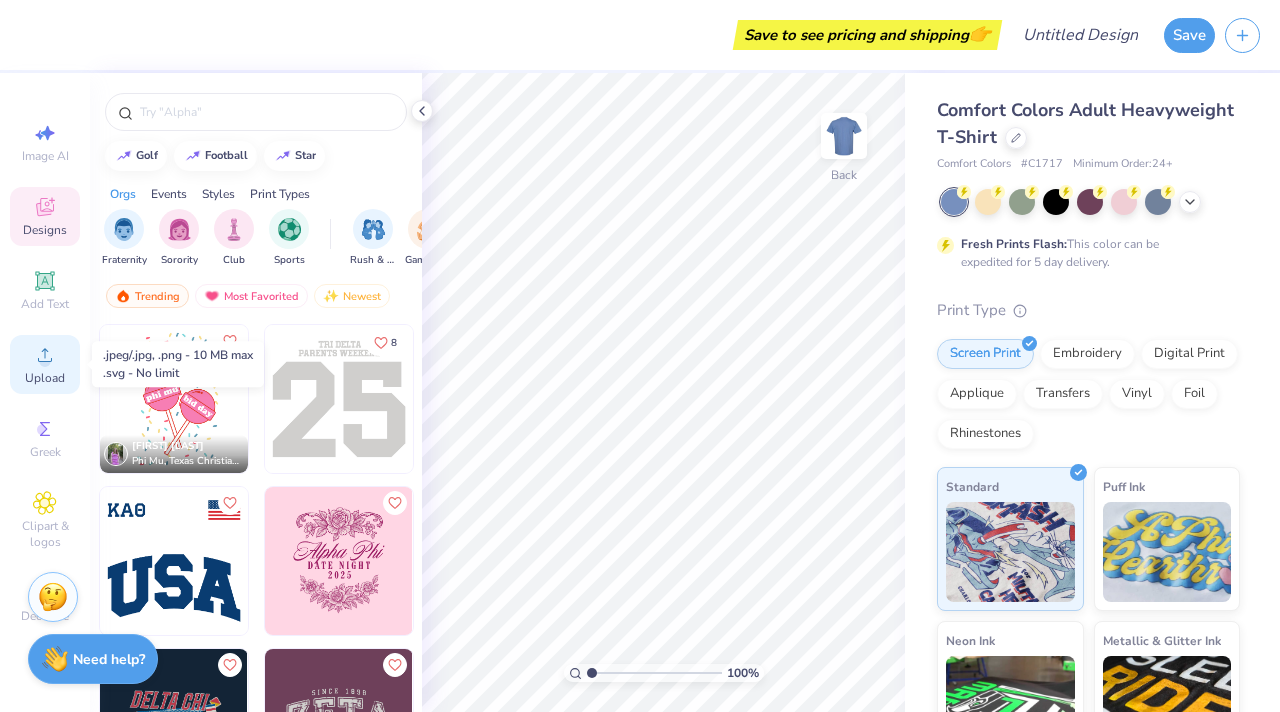 click on "Upload" at bounding box center [45, 364] 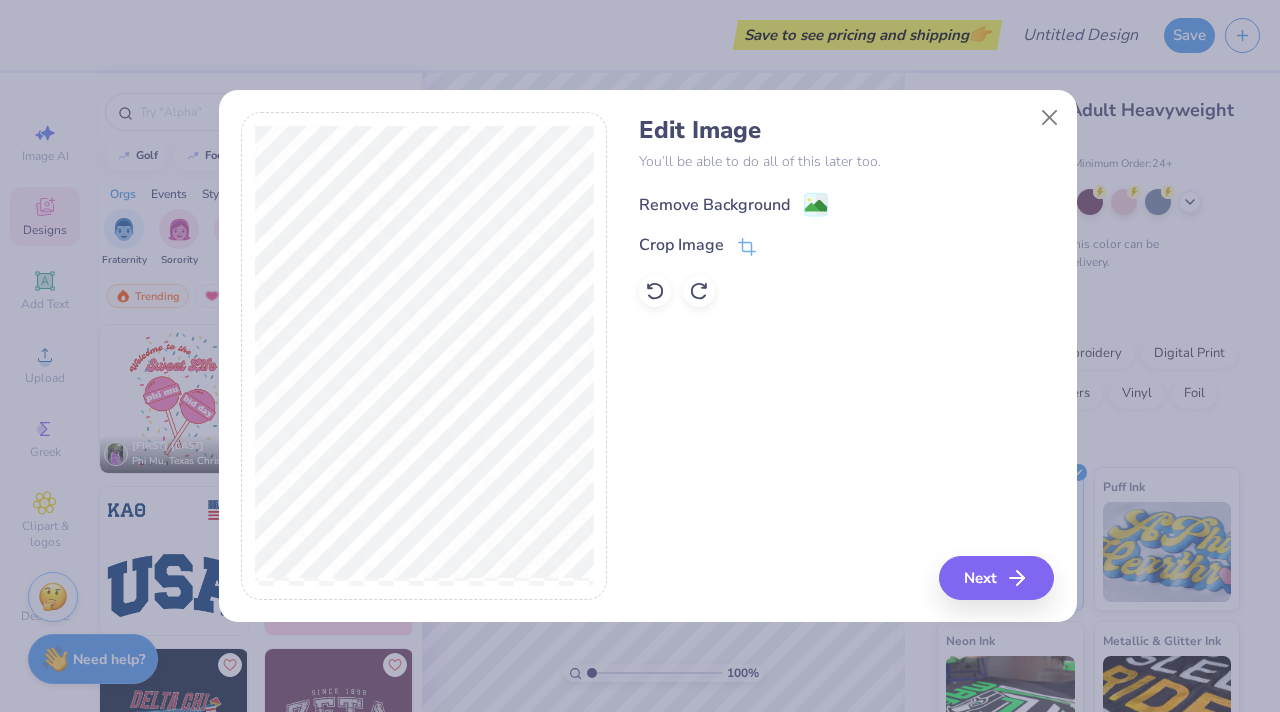 click 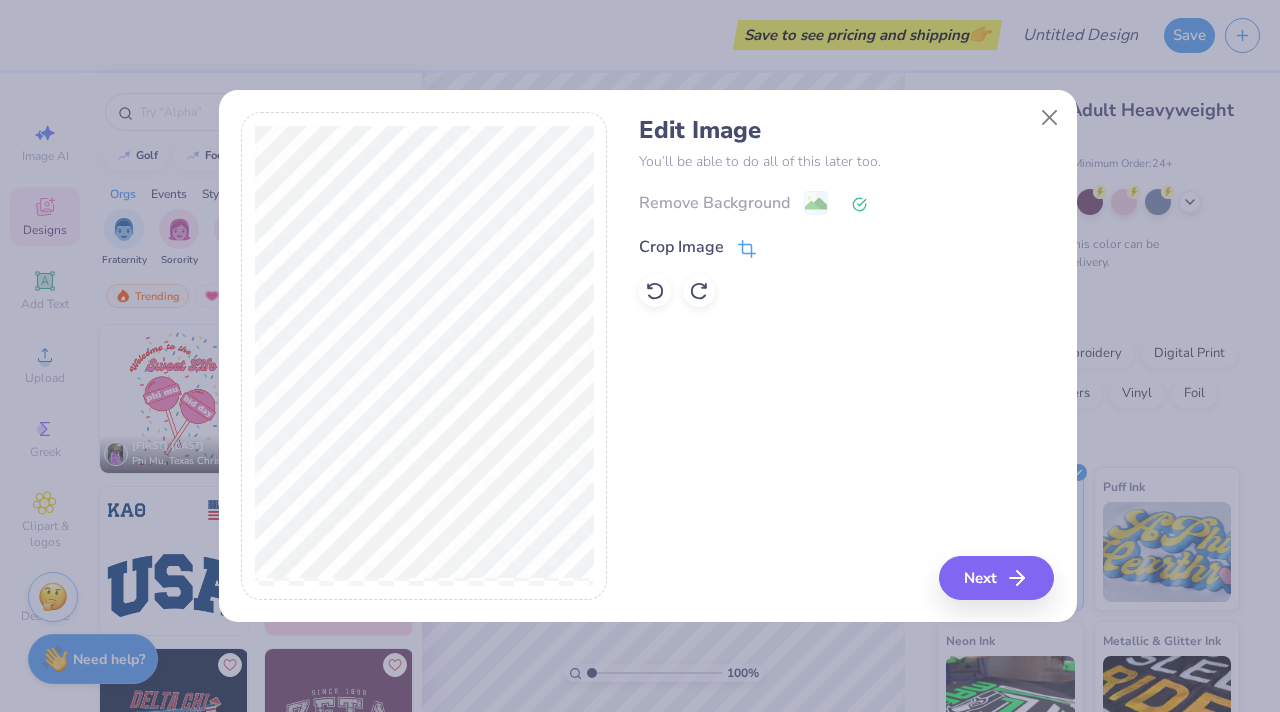 click on "Crop Image" at bounding box center [697, 247] 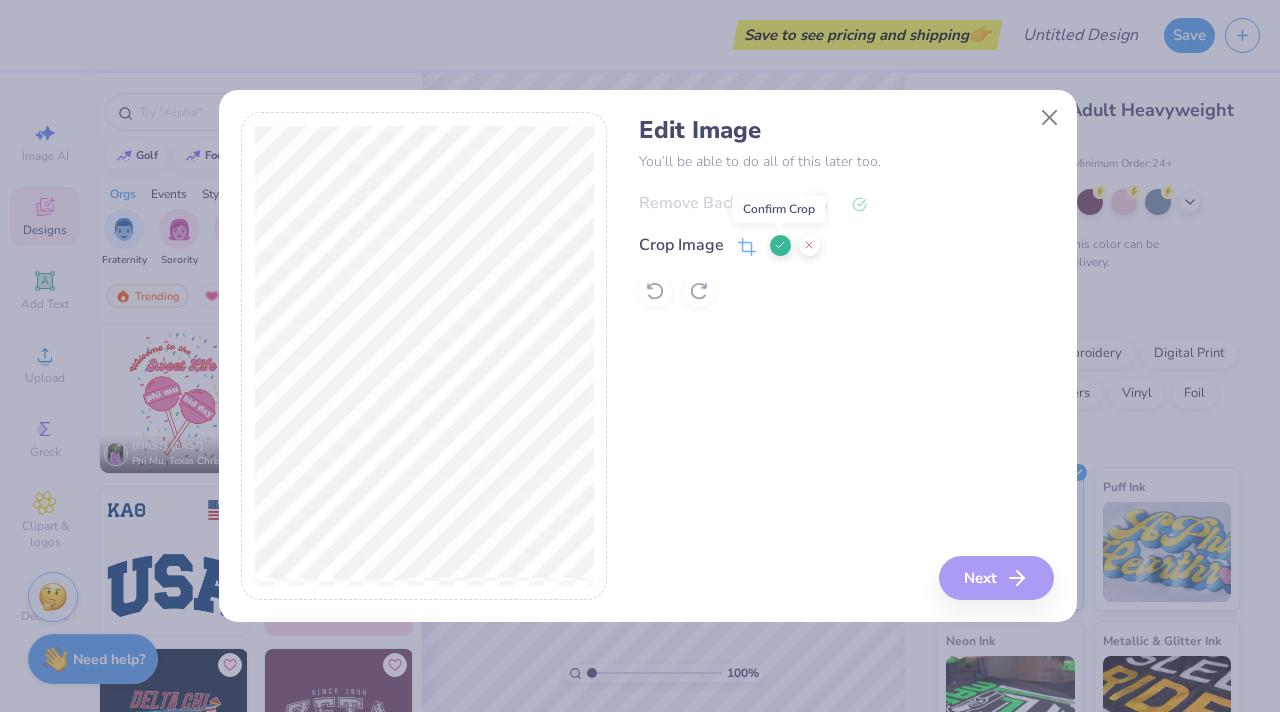 click 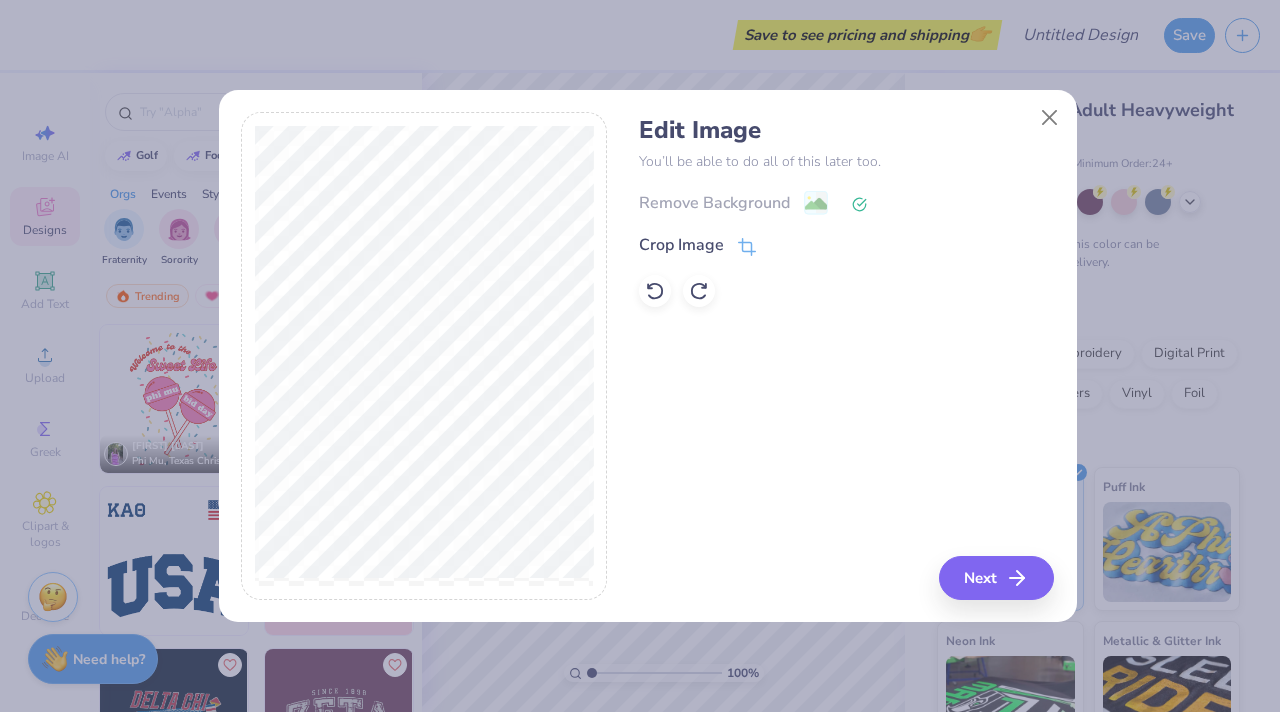 click on "Remove Background" at bounding box center (846, 202) 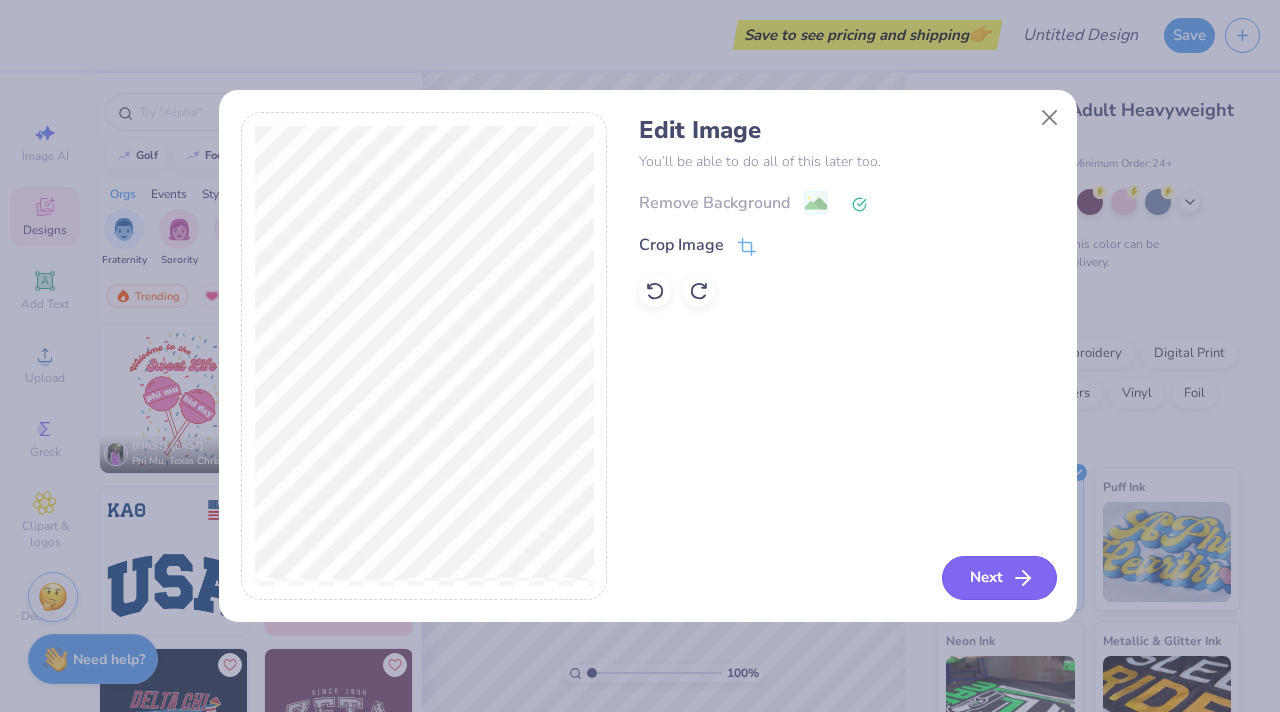 click on "Next" at bounding box center [999, 578] 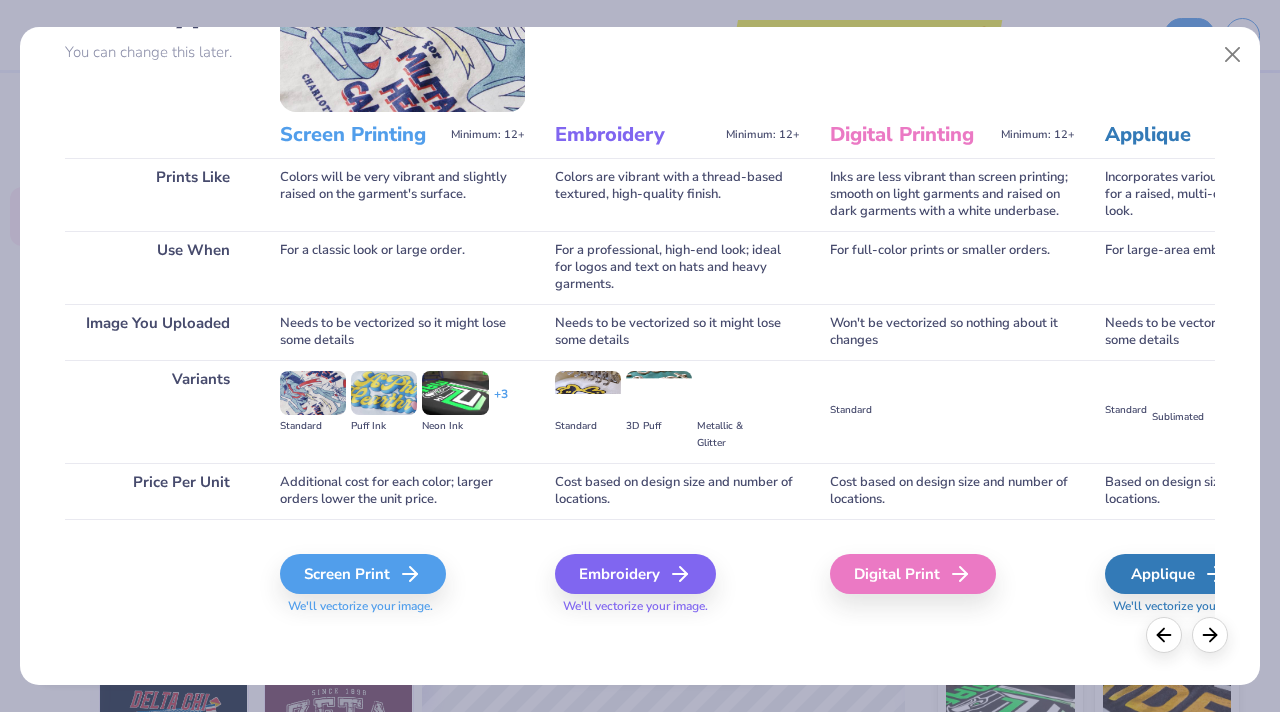 scroll, scrollTop: 0, scrollLeft: 0, axis: both 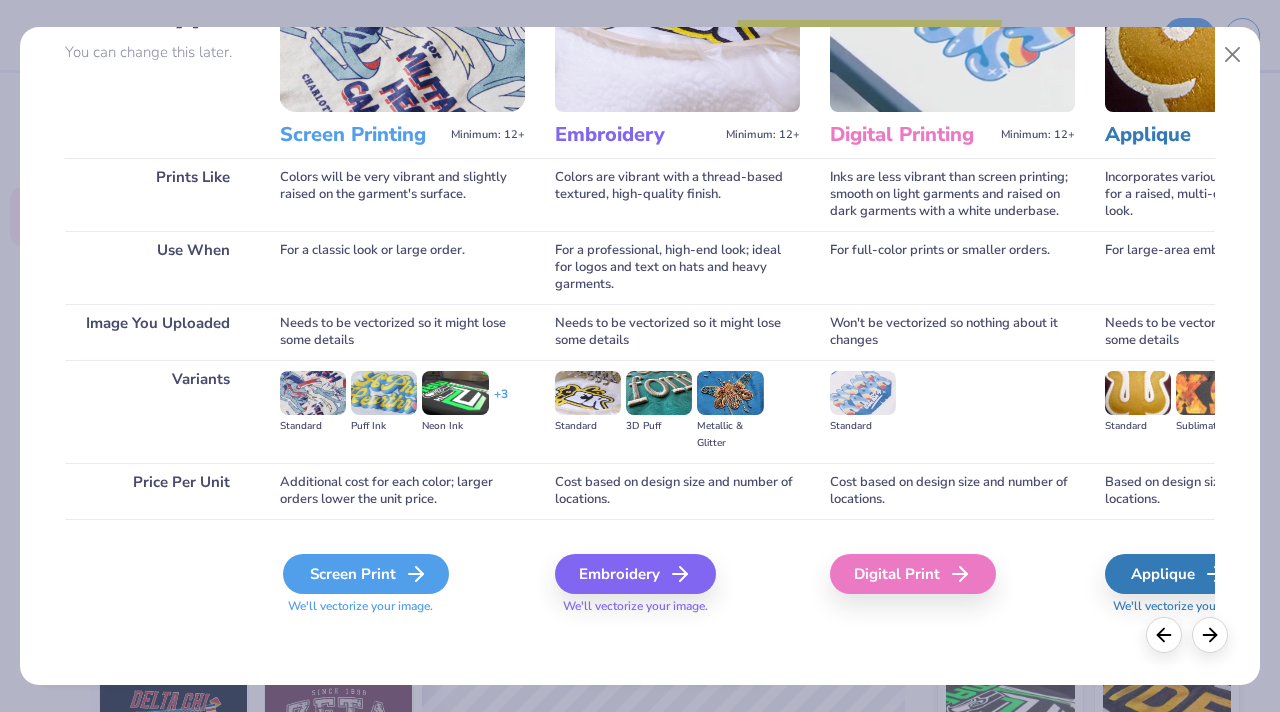 click on "Screen Print" at bounding box center [366, 574] 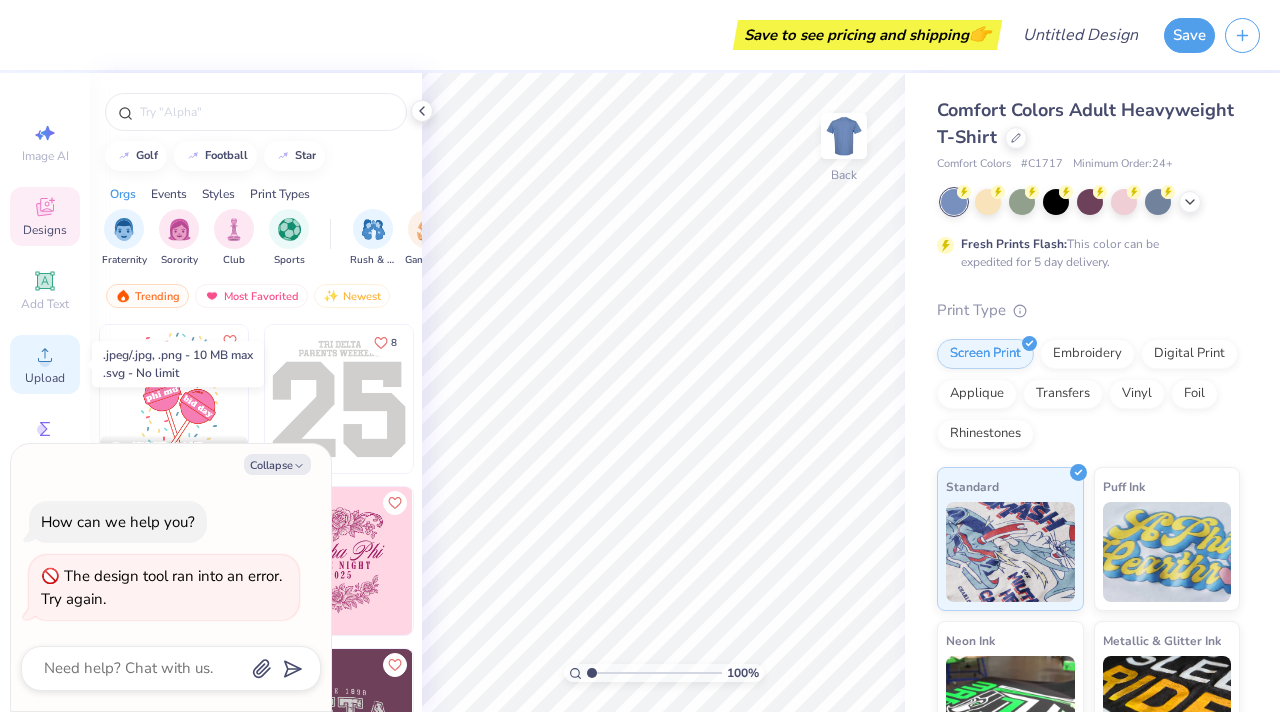 click 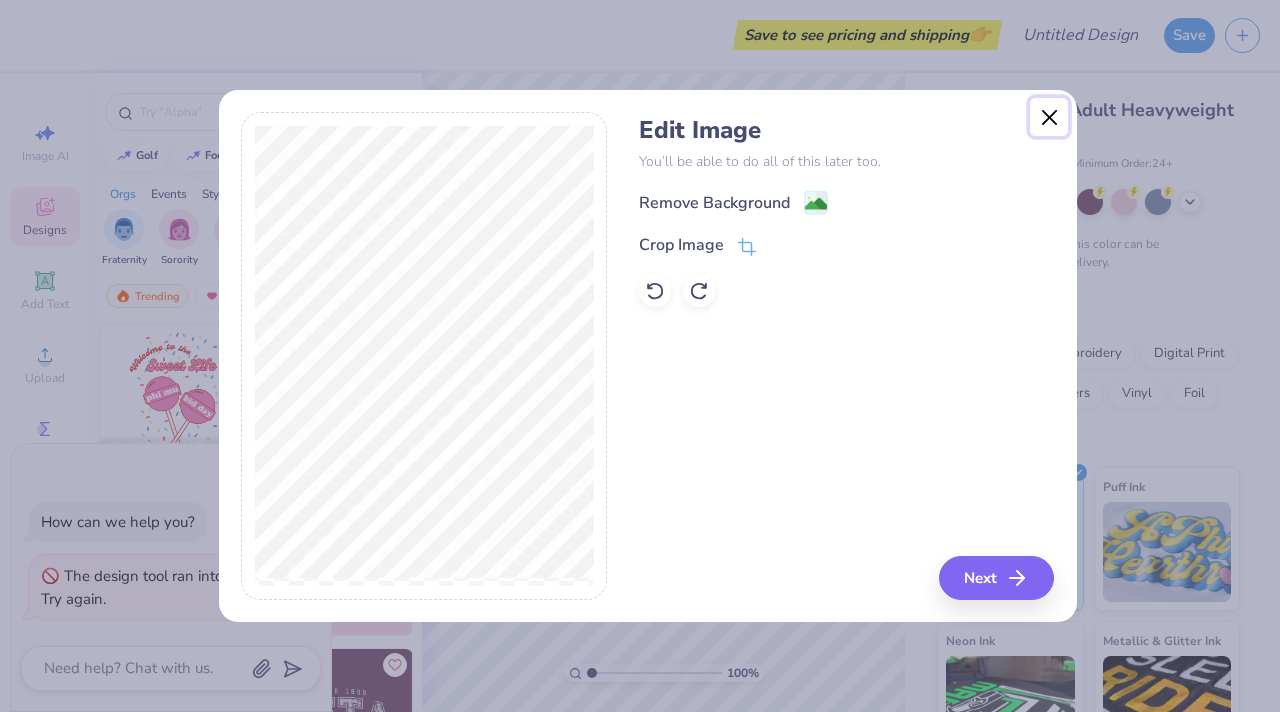 click at bounding box center [1049, 117] 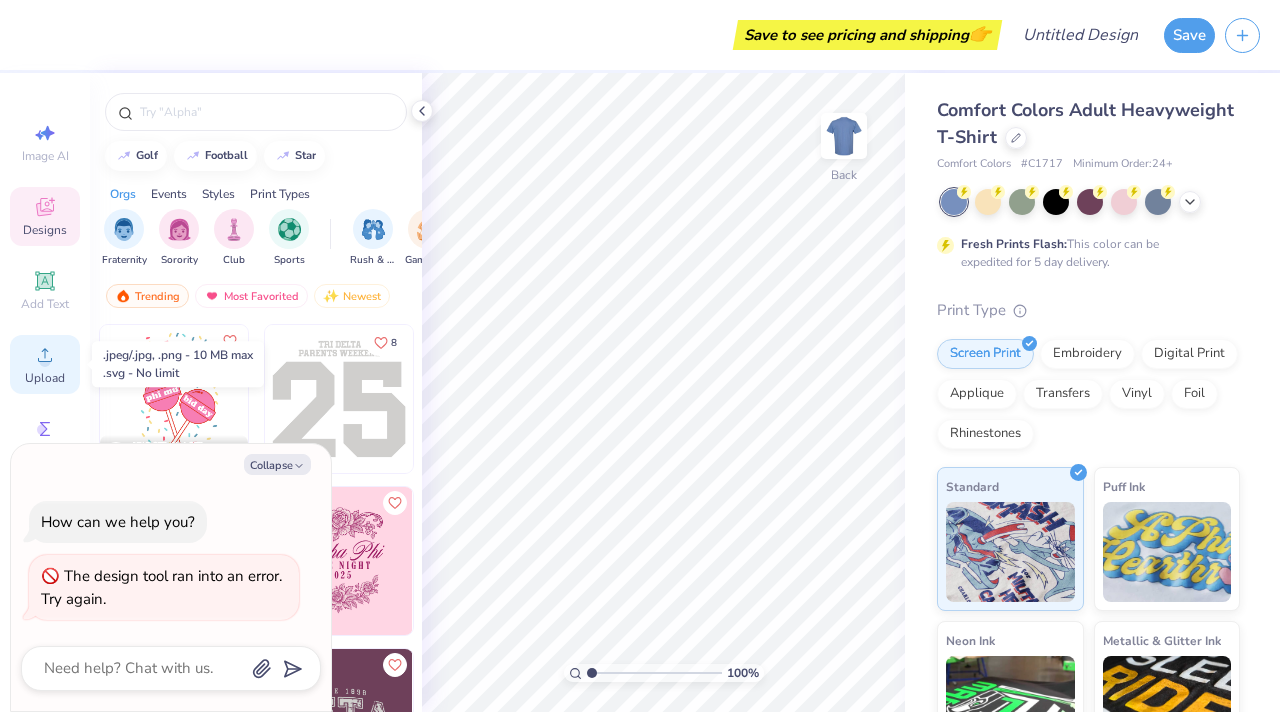 click 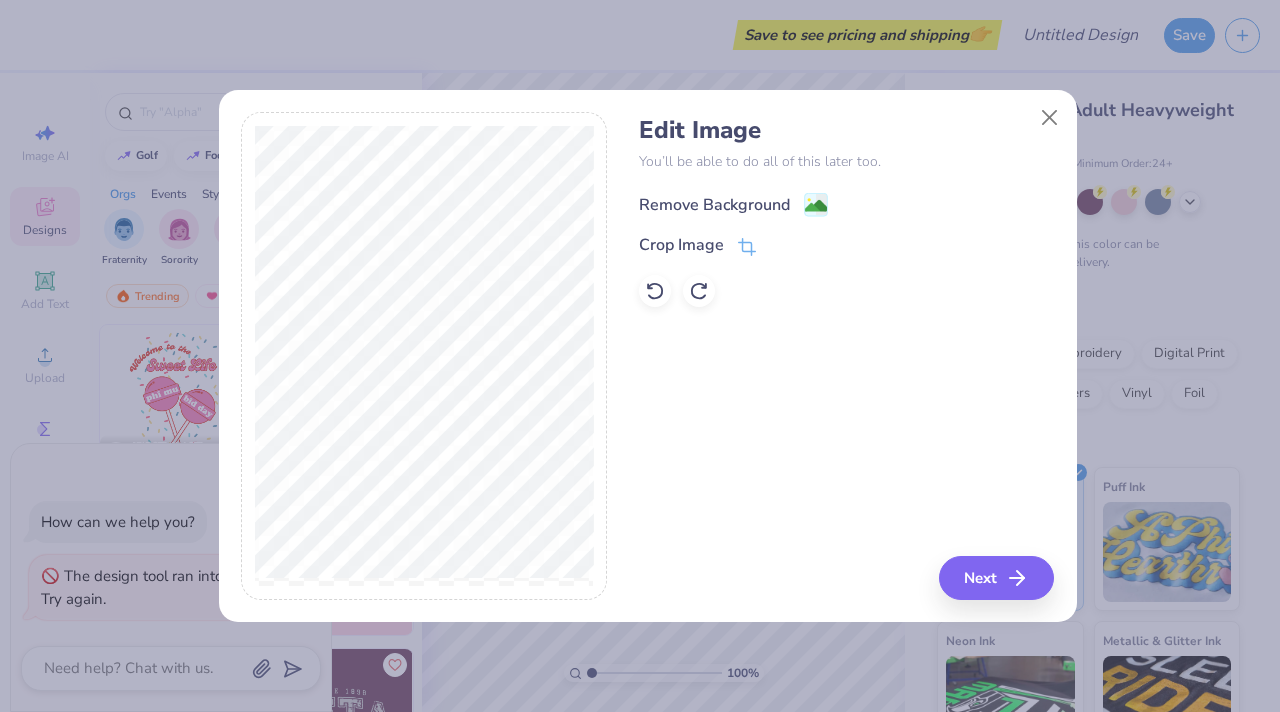click on "Remove Background" at bounding box center [714, 205] 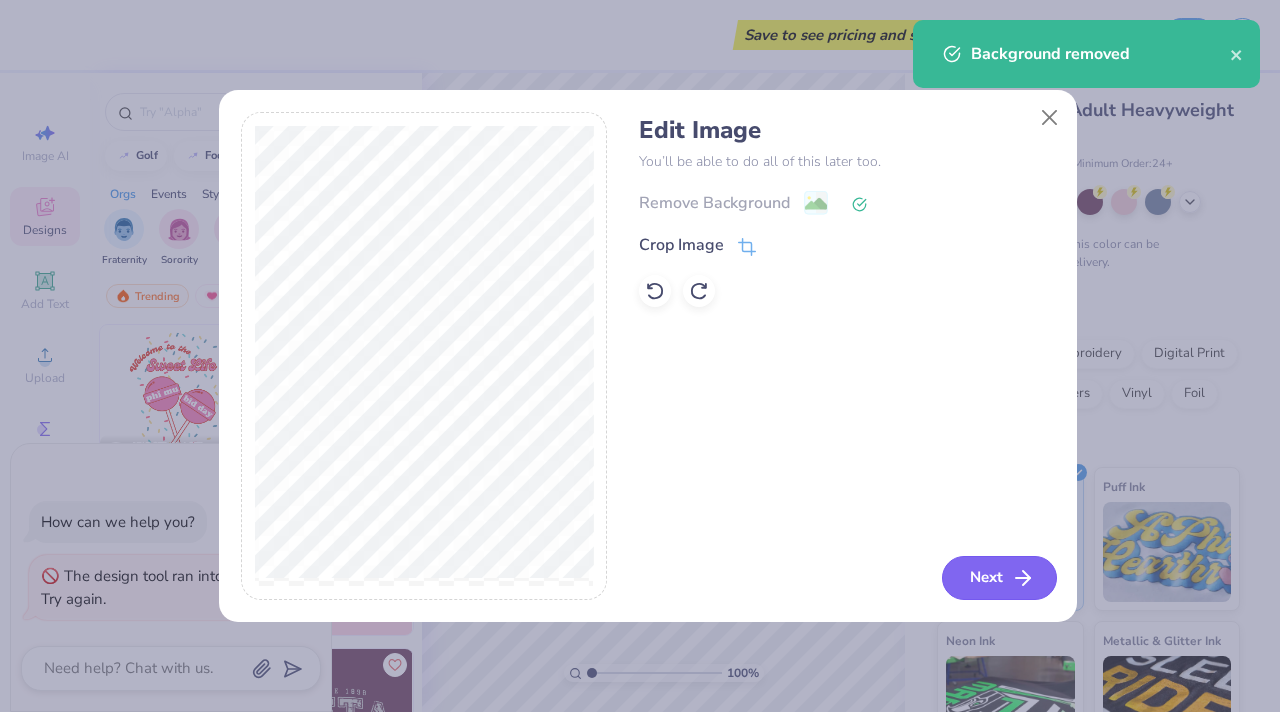 click 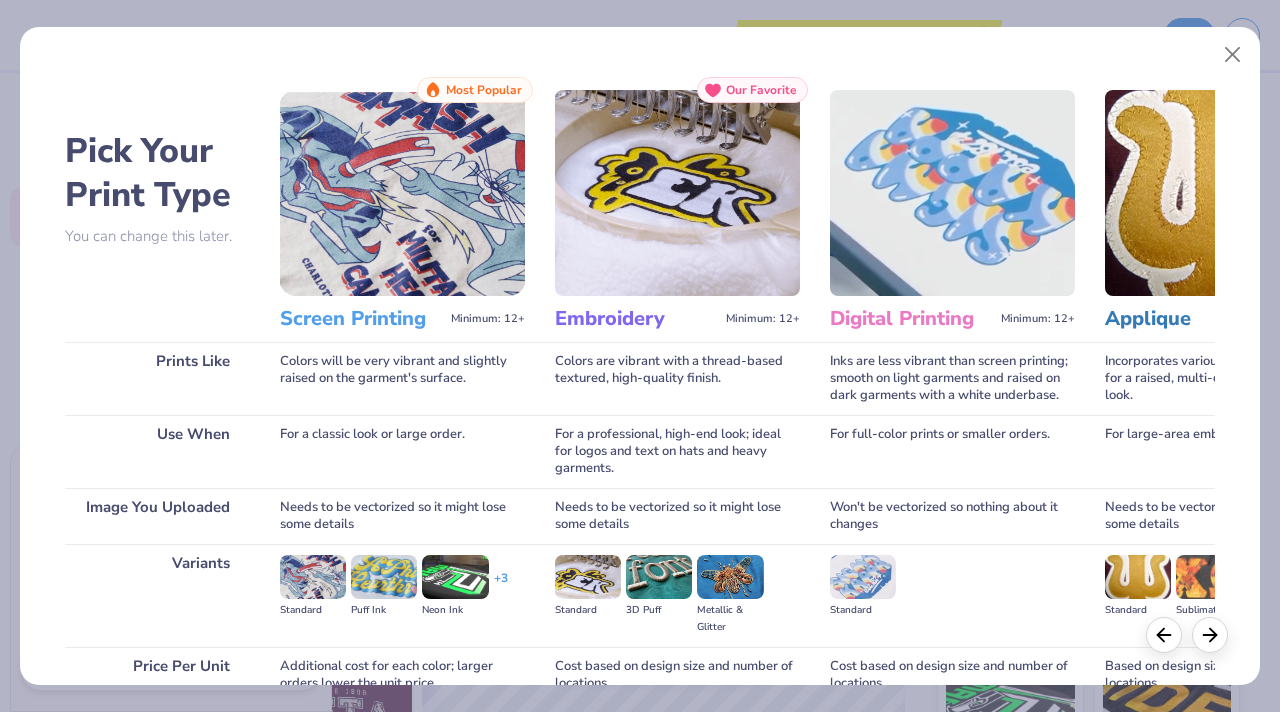 scroll, scrollTop: 0, scrollLeft: 2, axis: horizontal 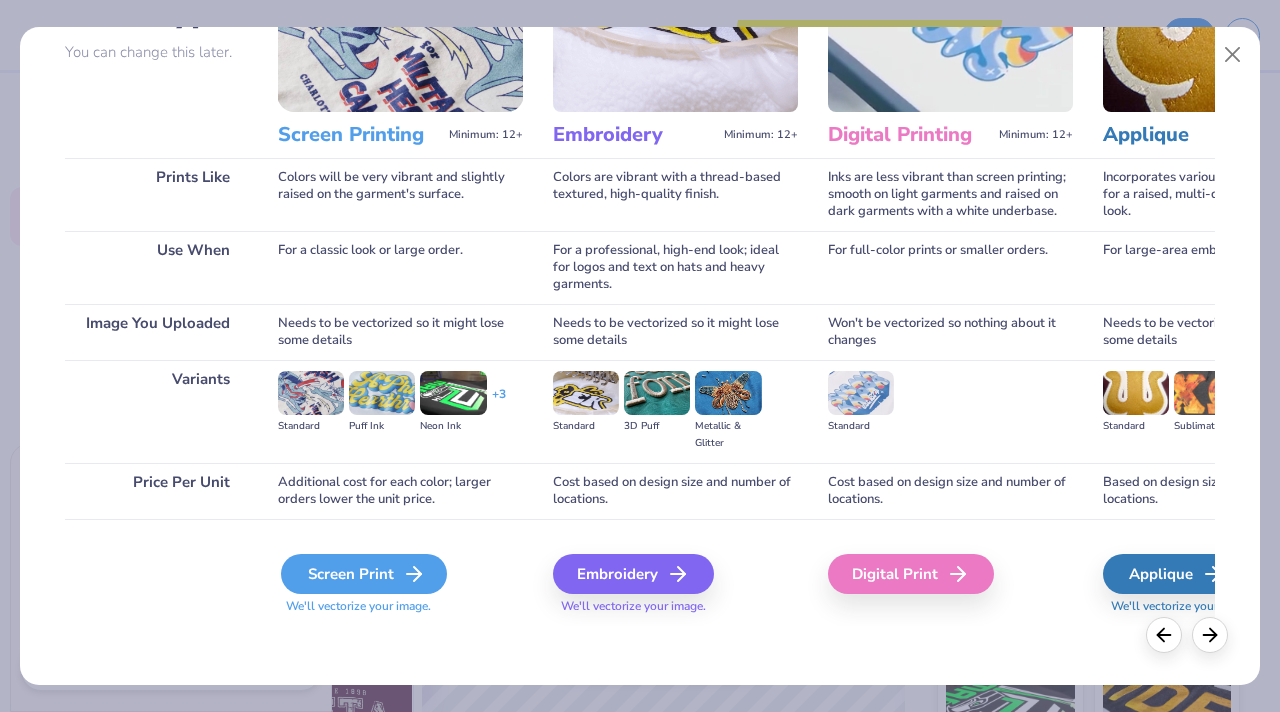click on "Screen Print" at bounding box center [364, 574] 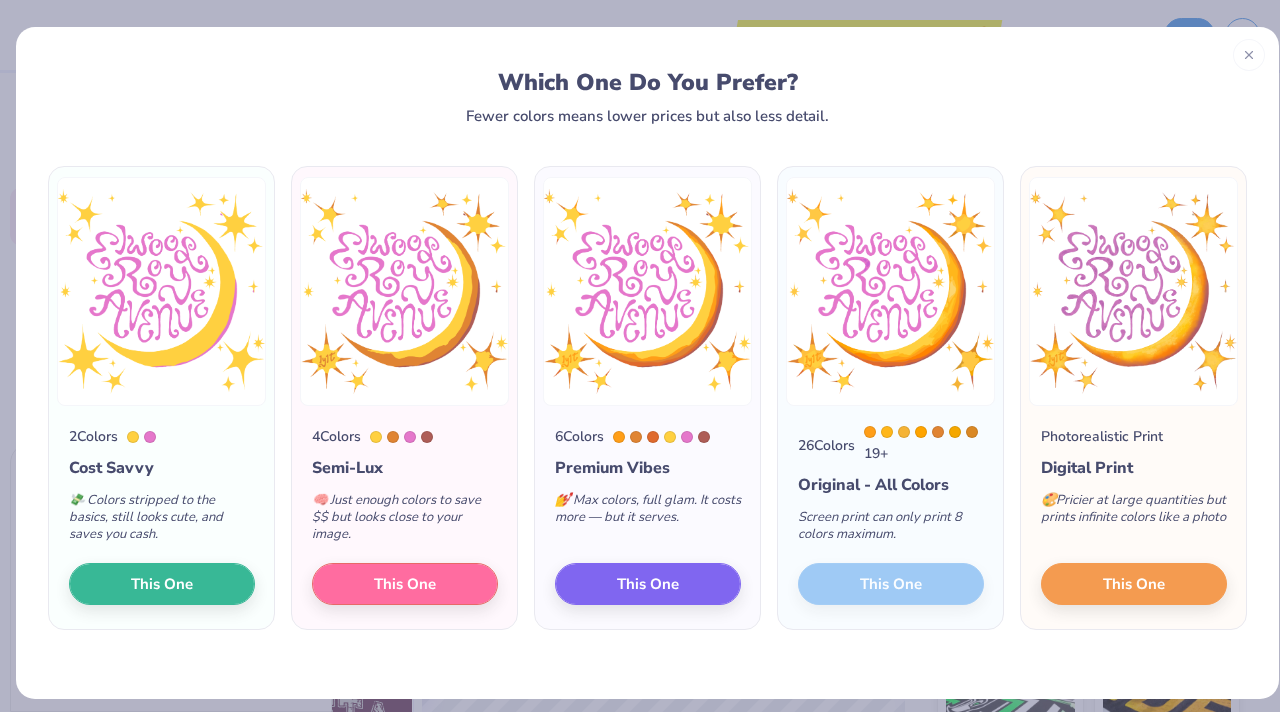 scroll, scrollTop: 14, scrollLeft: 0, axis: vertical 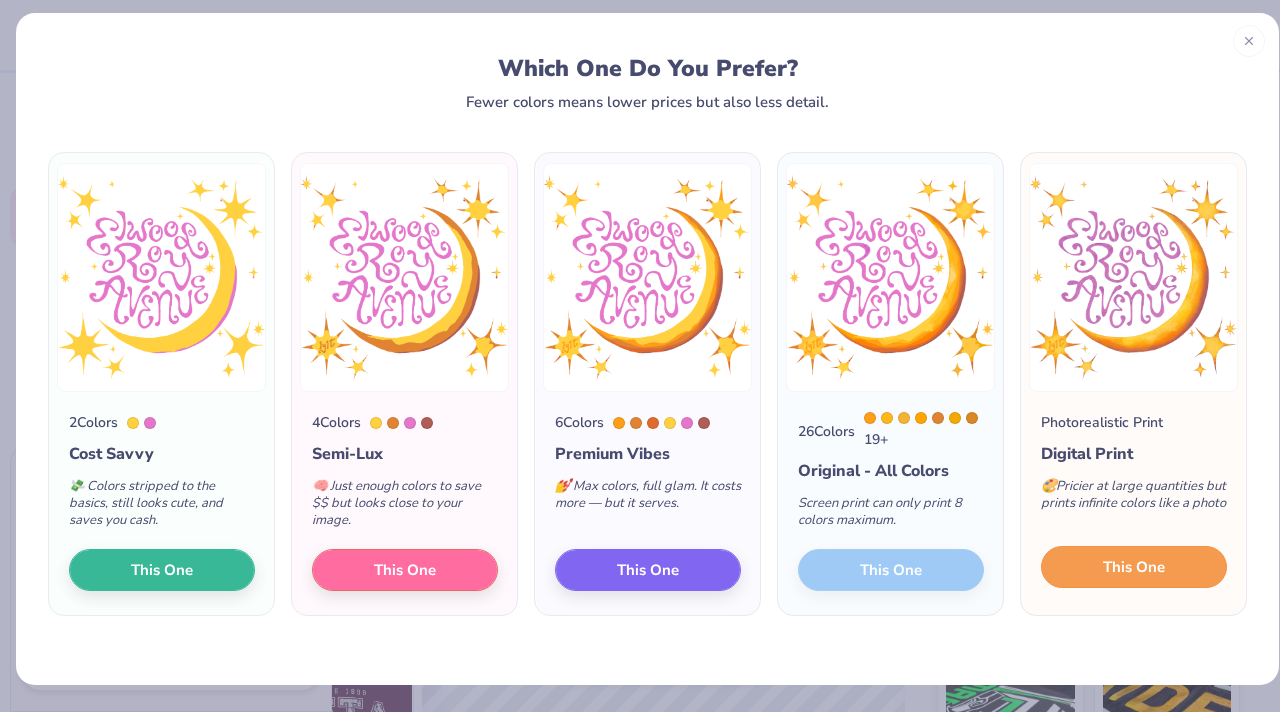 click on "This One" at bounding box center [1134, 567] 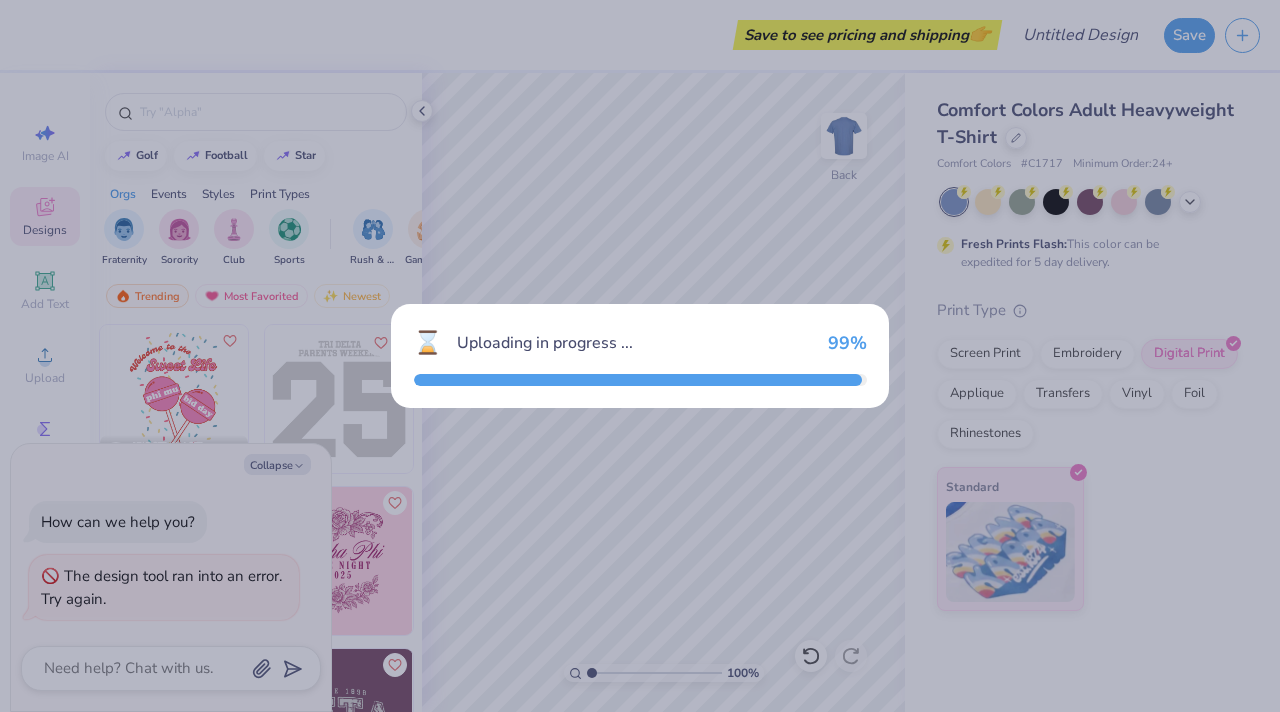 type on "x" 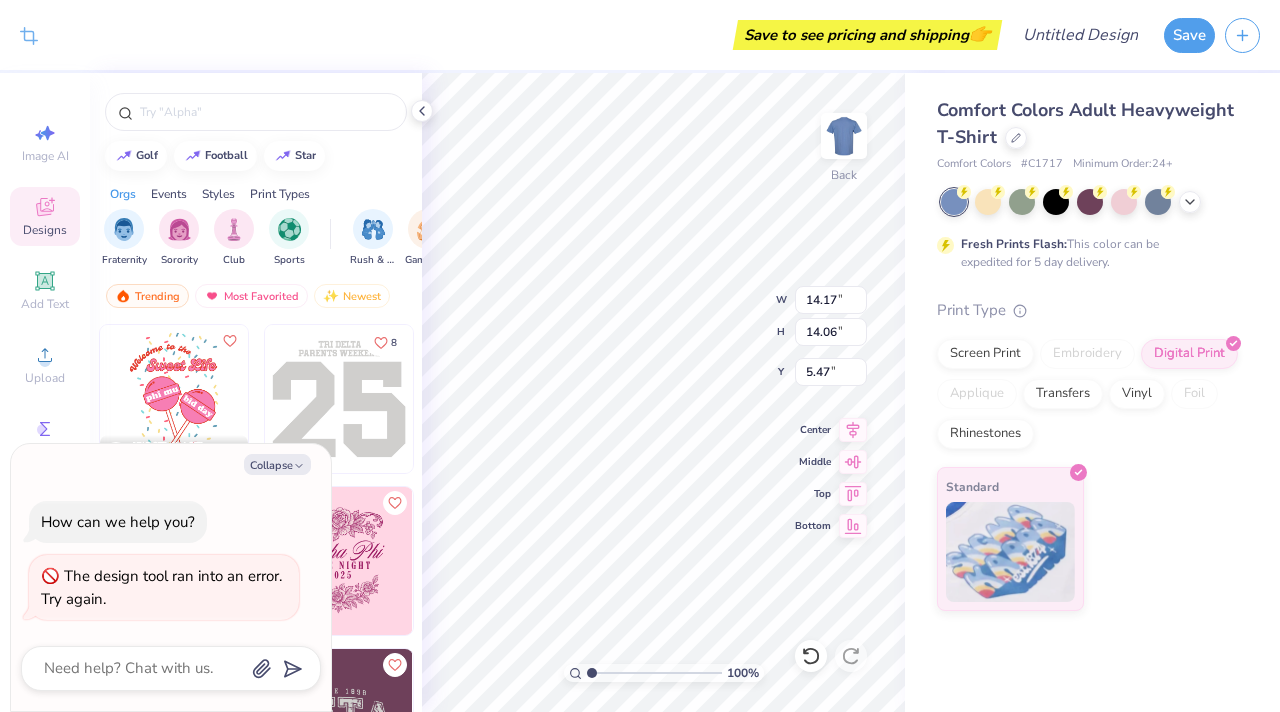 scroll, scrollTop: 0, scrollLeft: 0, axis: both 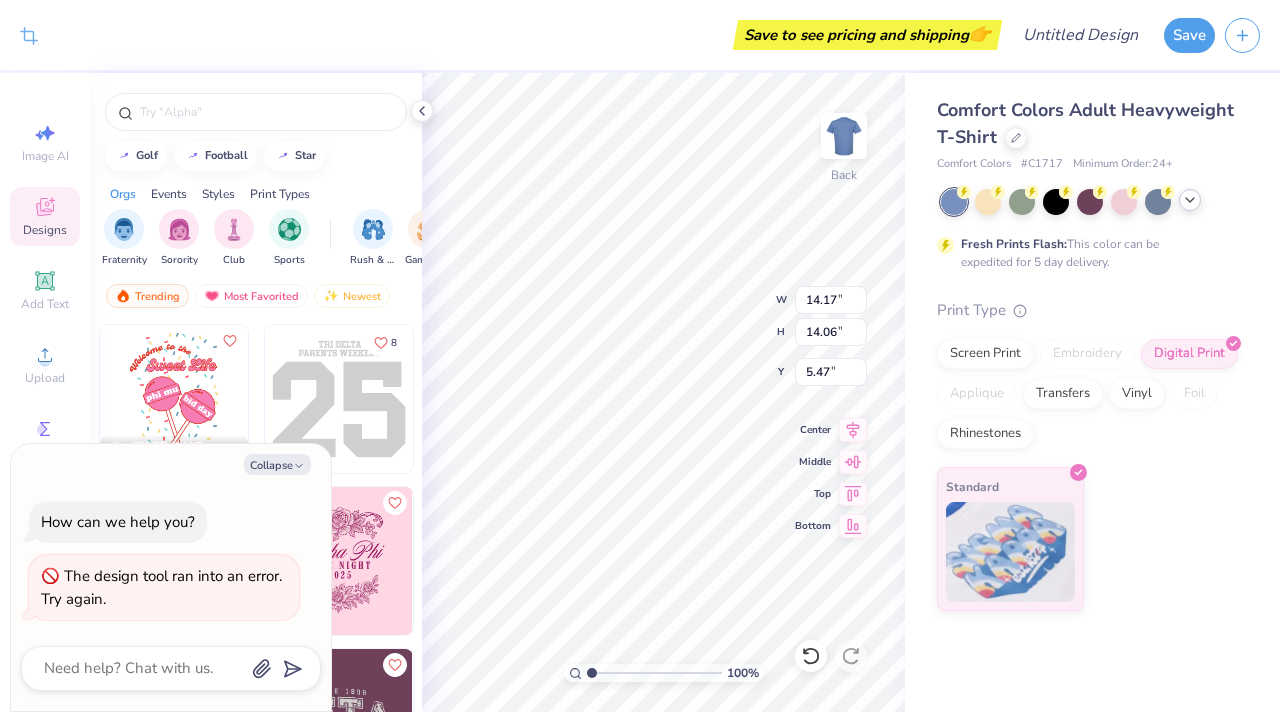 click 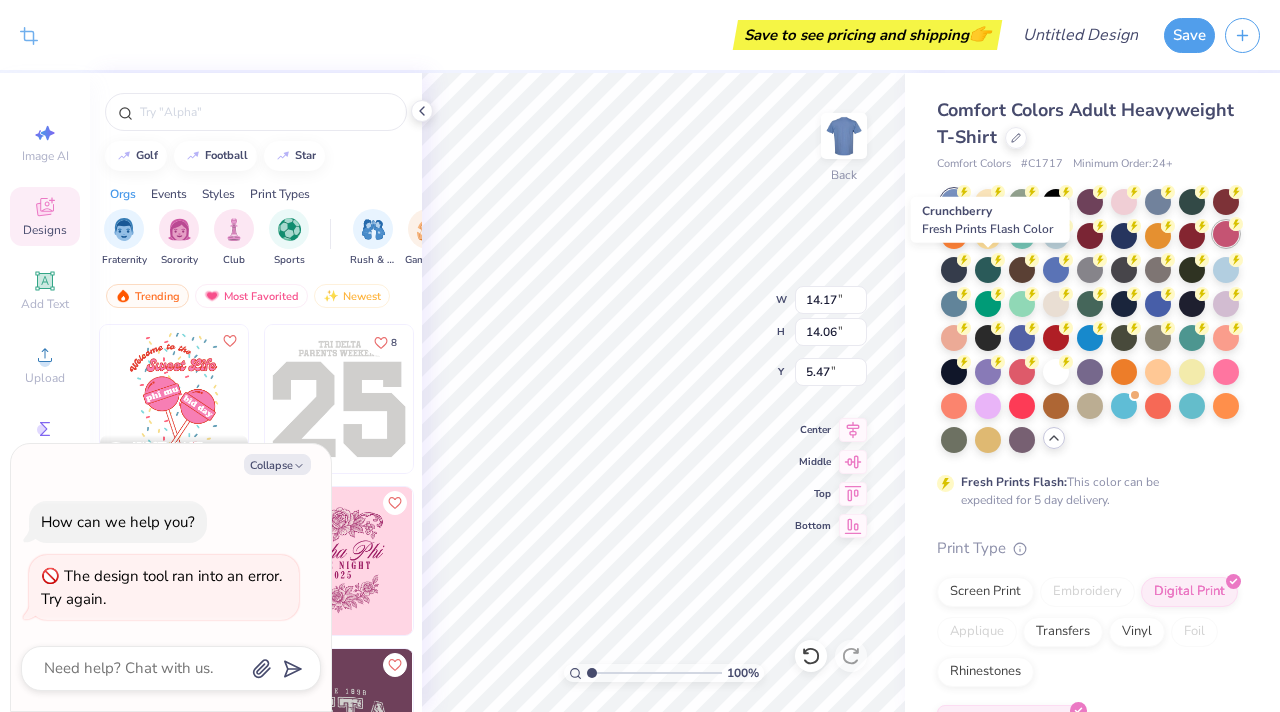 click at bounding box center (1226, 234) 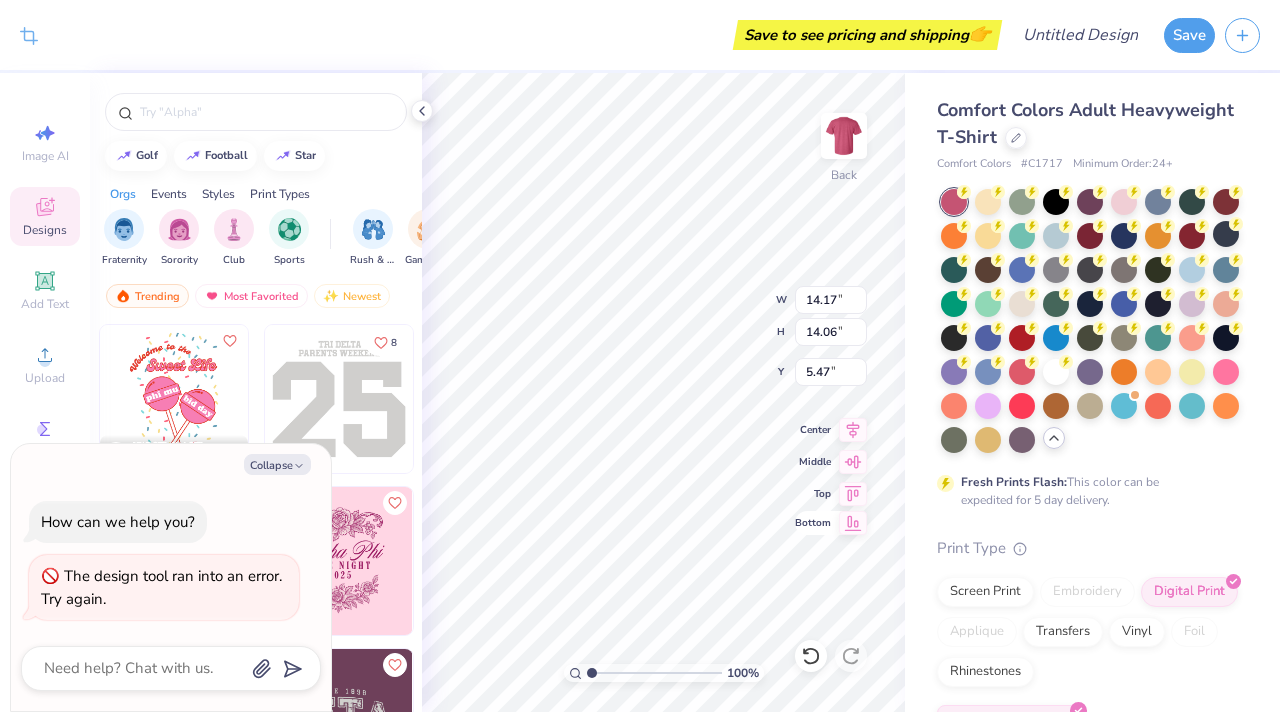 type on "x" 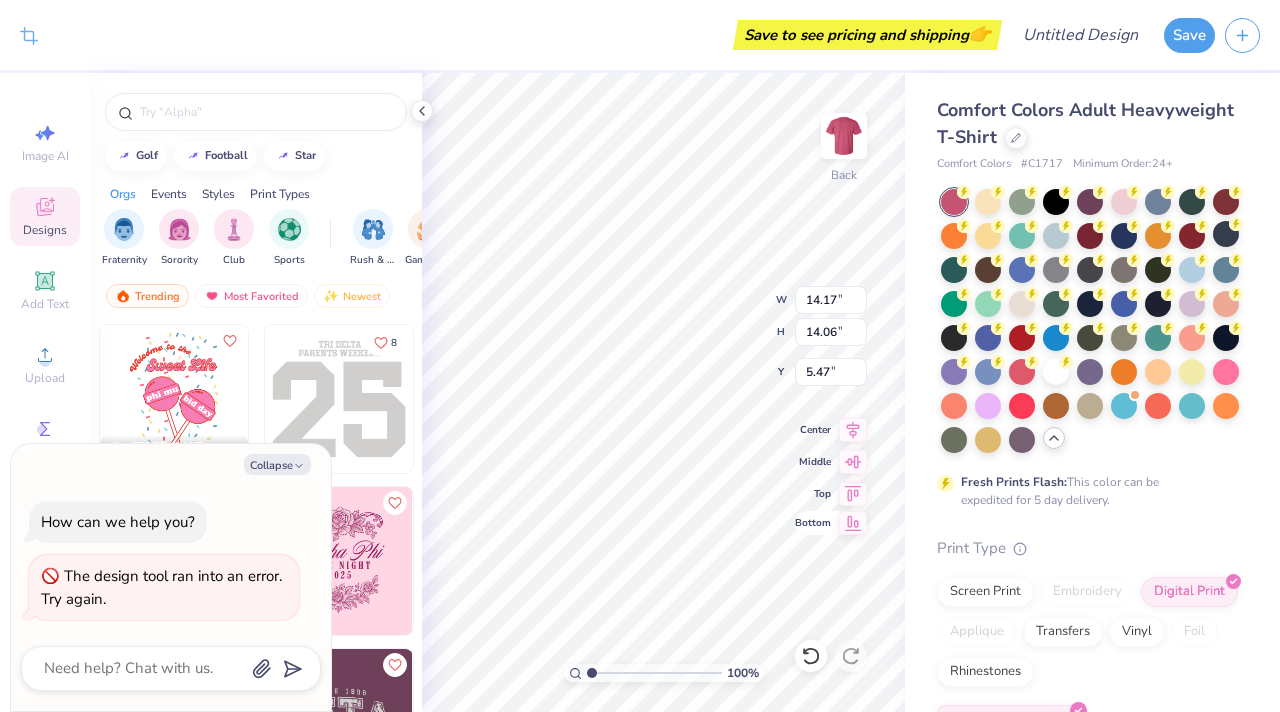 type on "7.05" 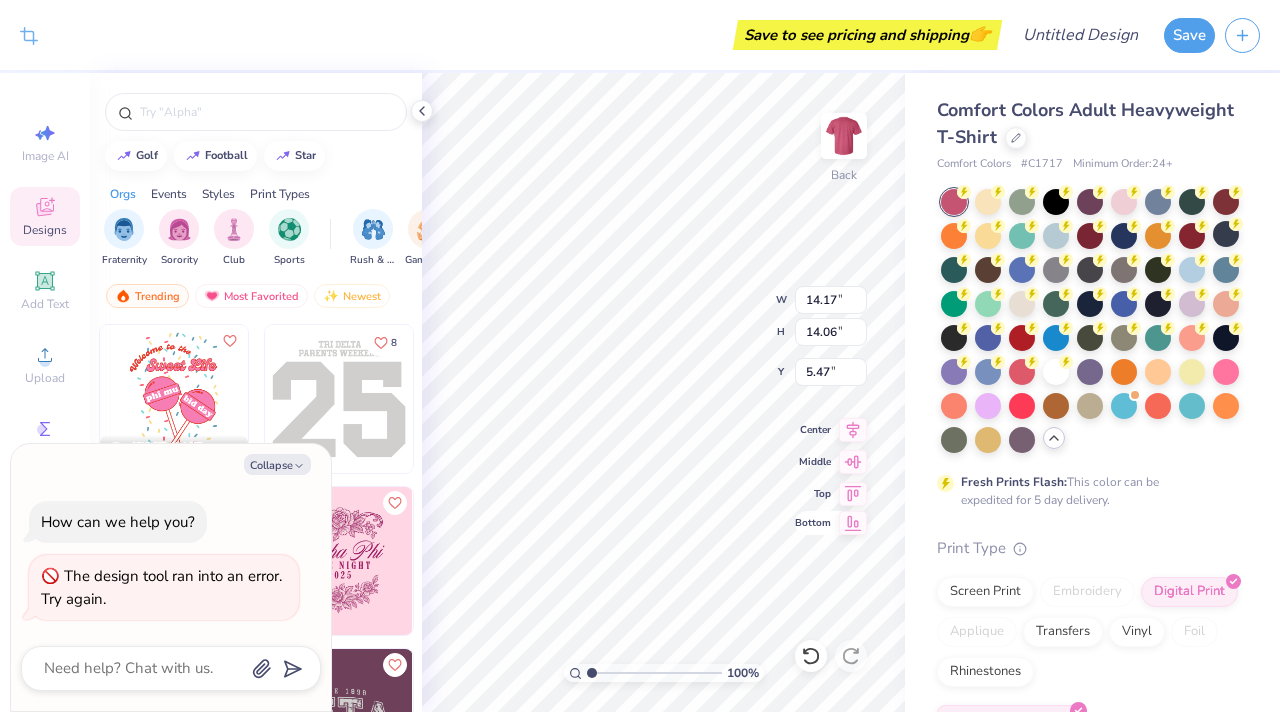 type on "6.99" 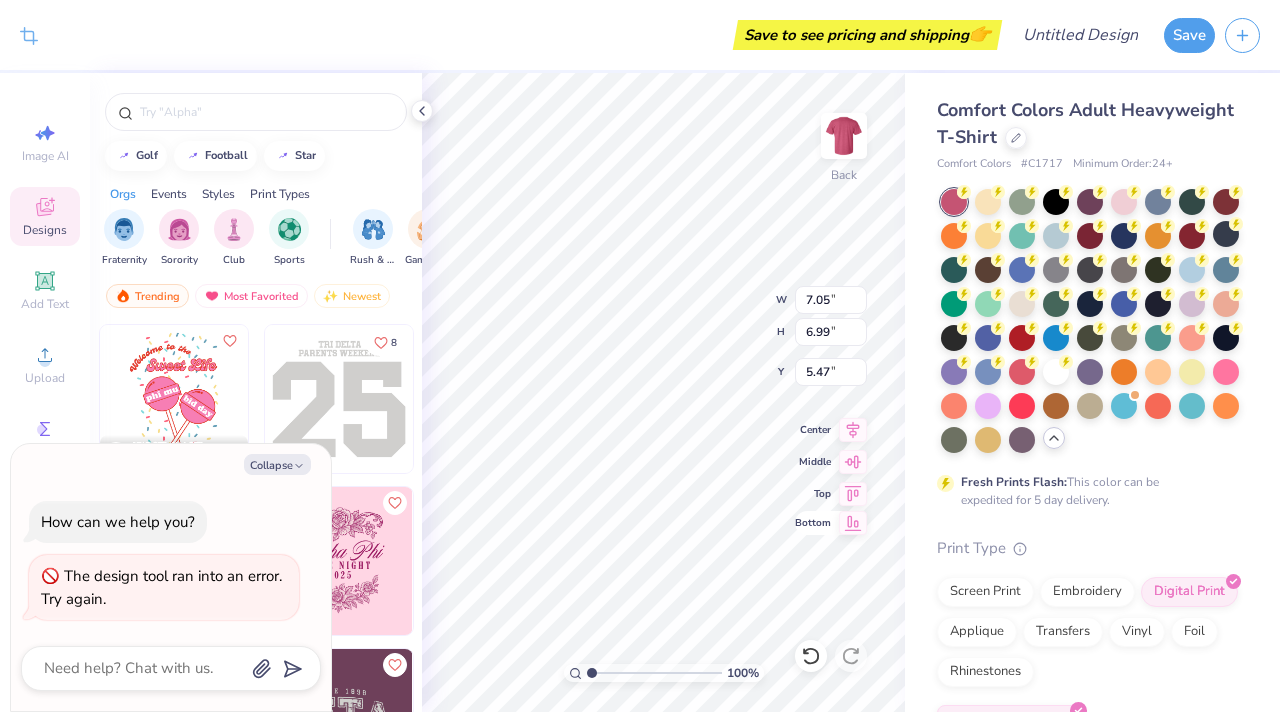 type on "x" 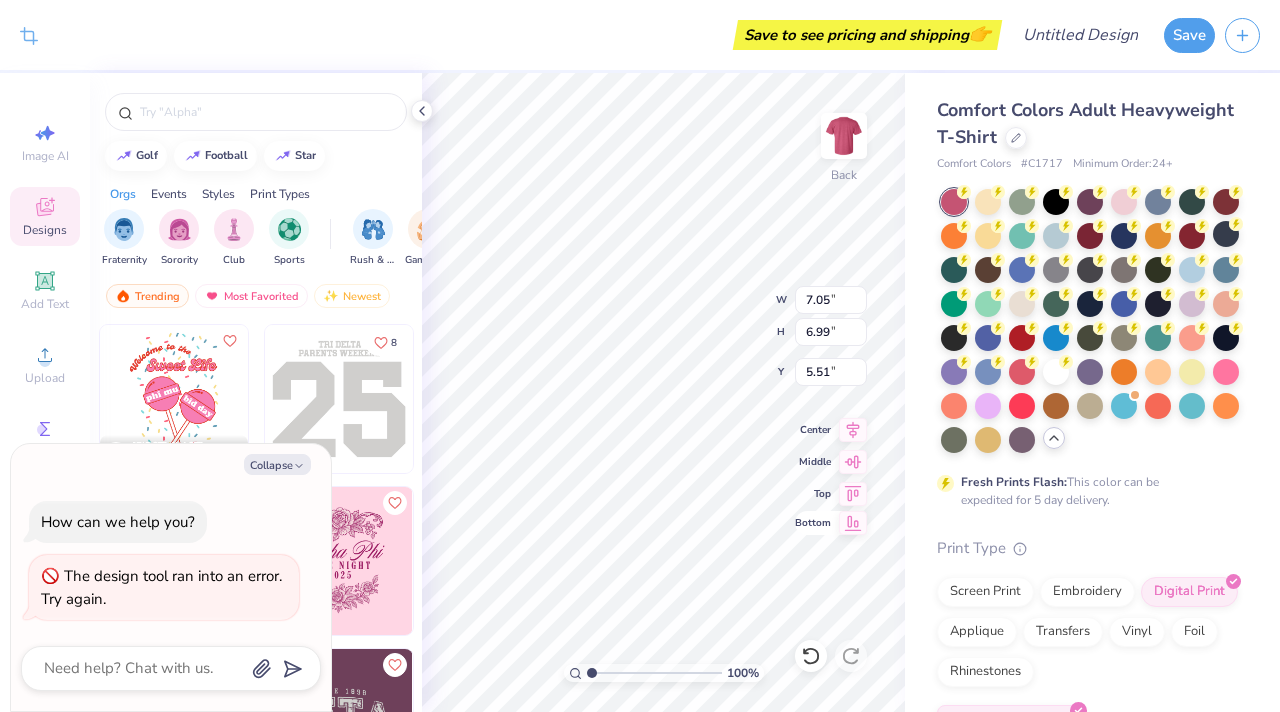 type on "5.51" 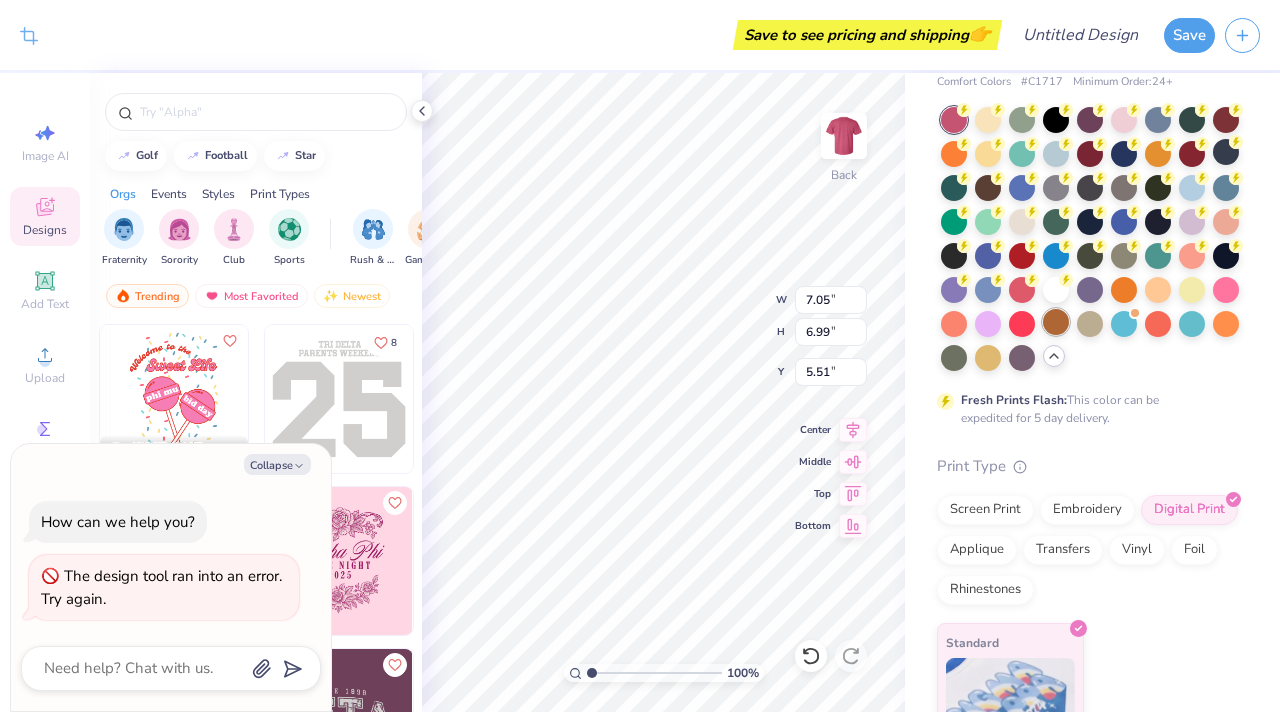 scroll, scrollTop: 84, scrollLeft: 0, axis: vertical 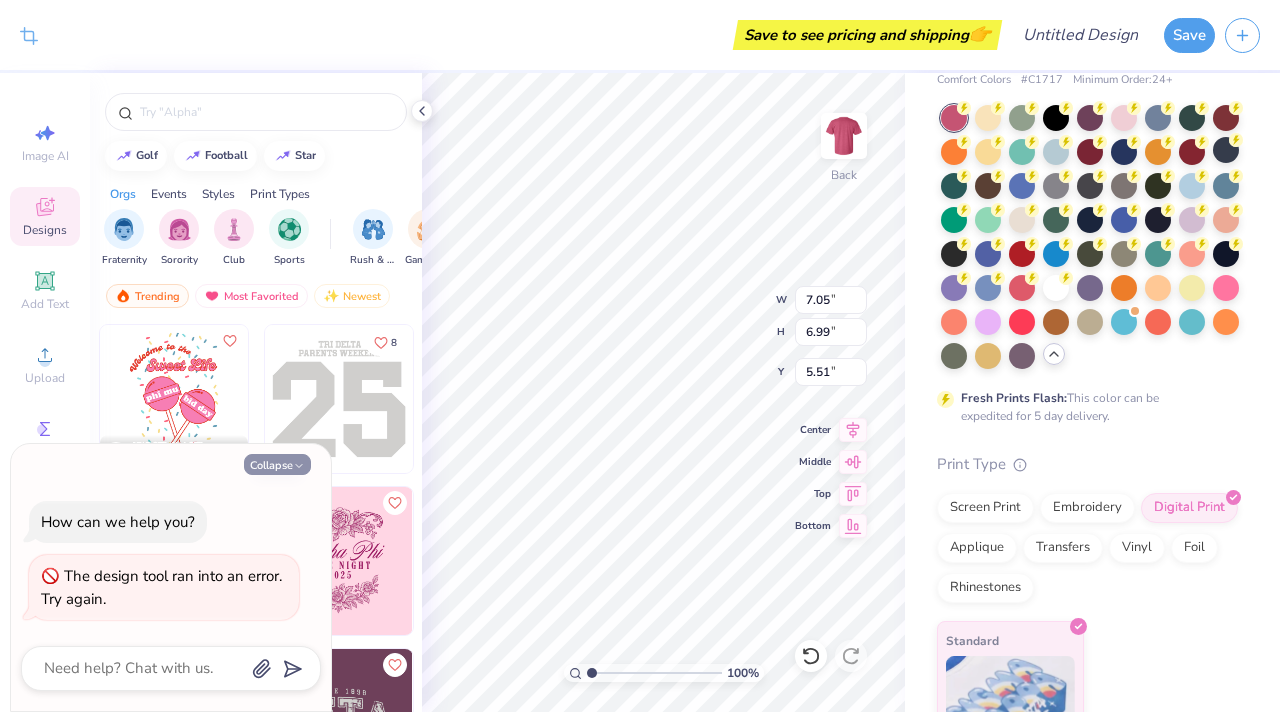 click on "Collapse" at bounding box center [277, 464] 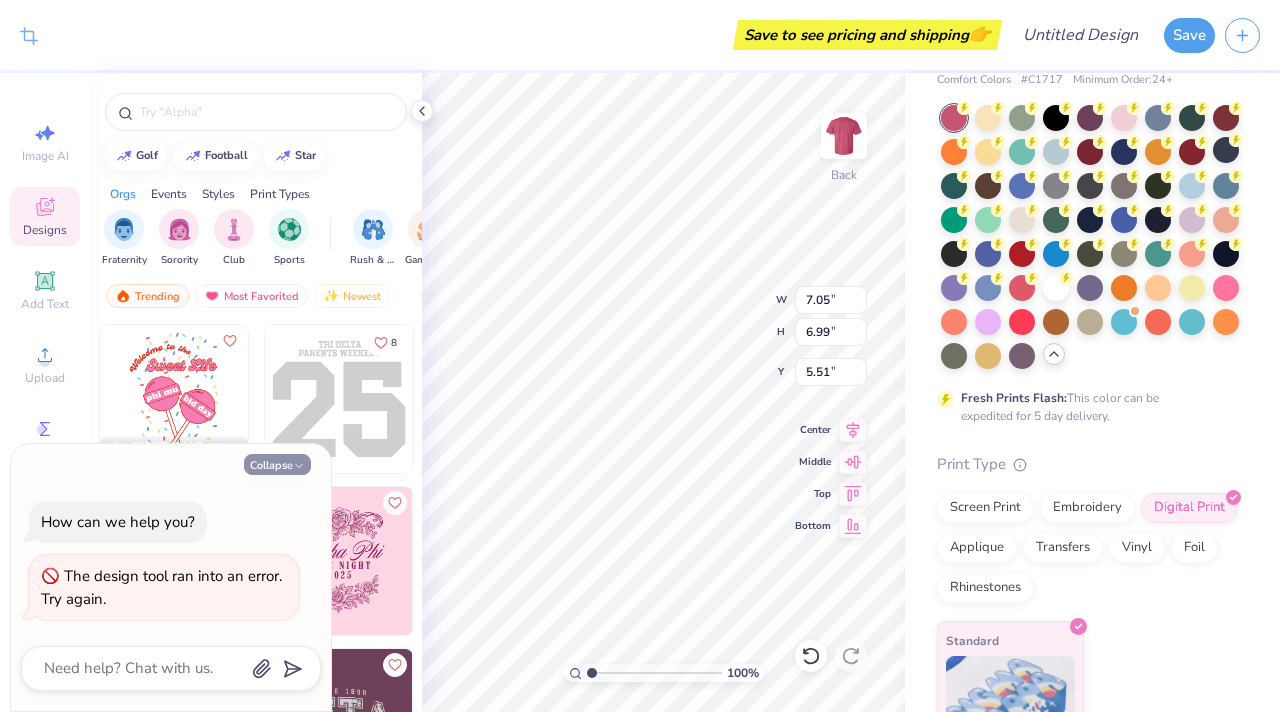type on "x" 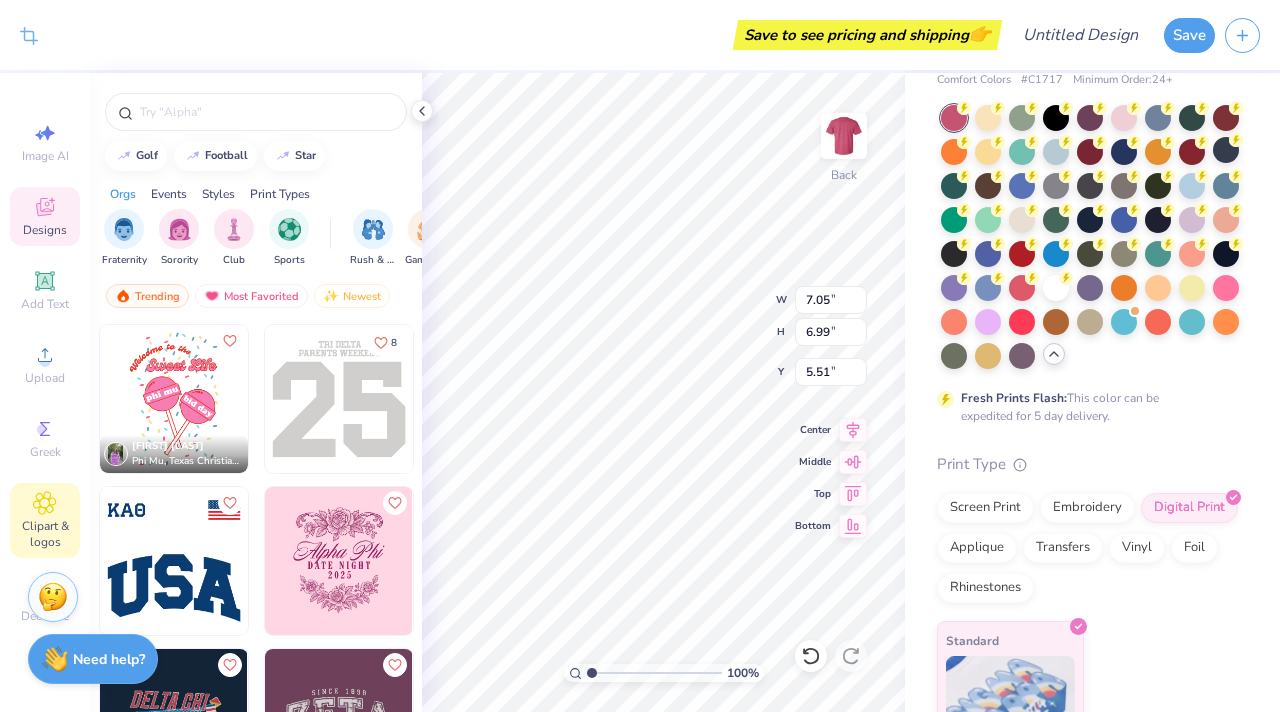 click on "Clipart & logos" at bounding box center (45, 534) 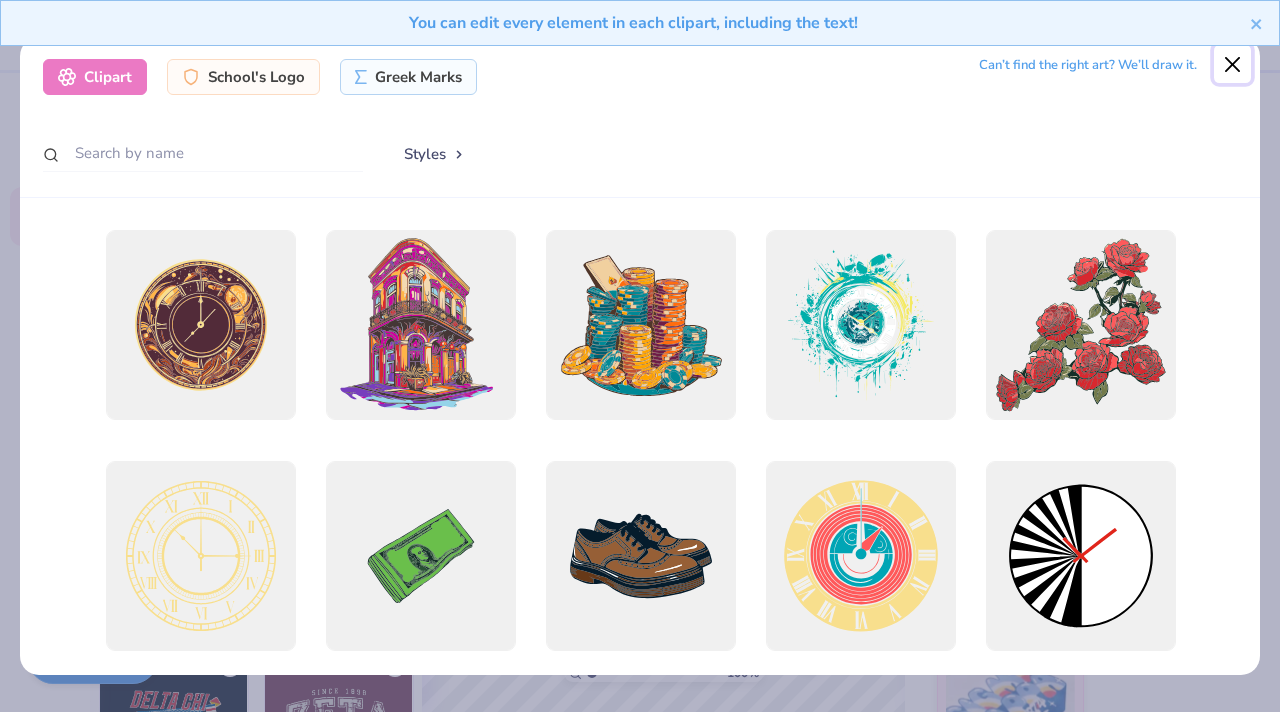 click at bounding box center (1233, 64) 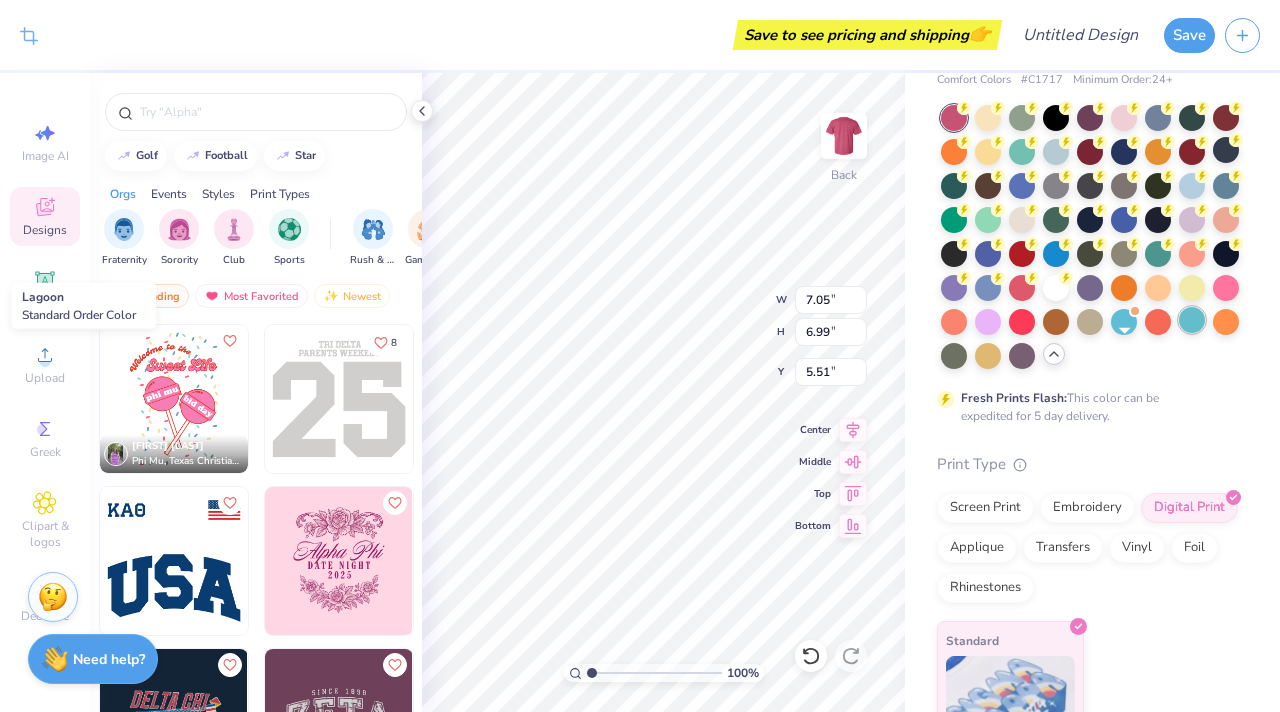scroll, scrollTop: 0, scrollLeft: 0, axis: both 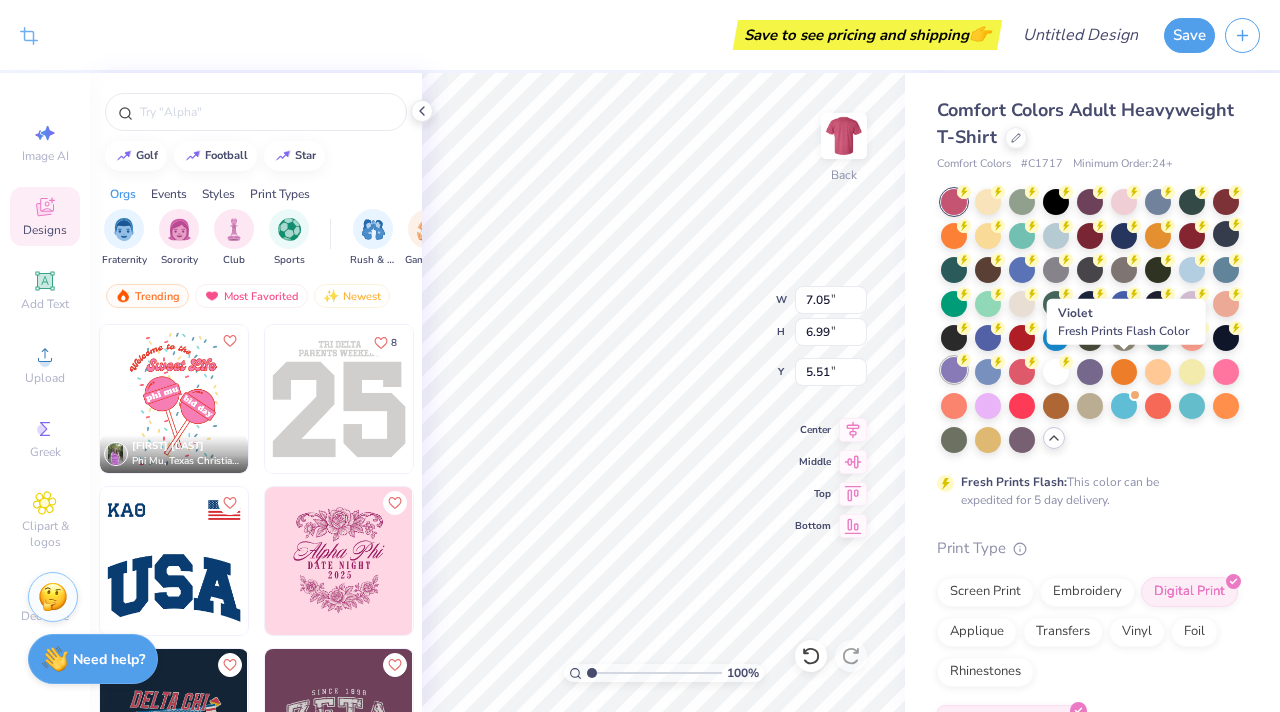 click at bounding box center (954, 370) 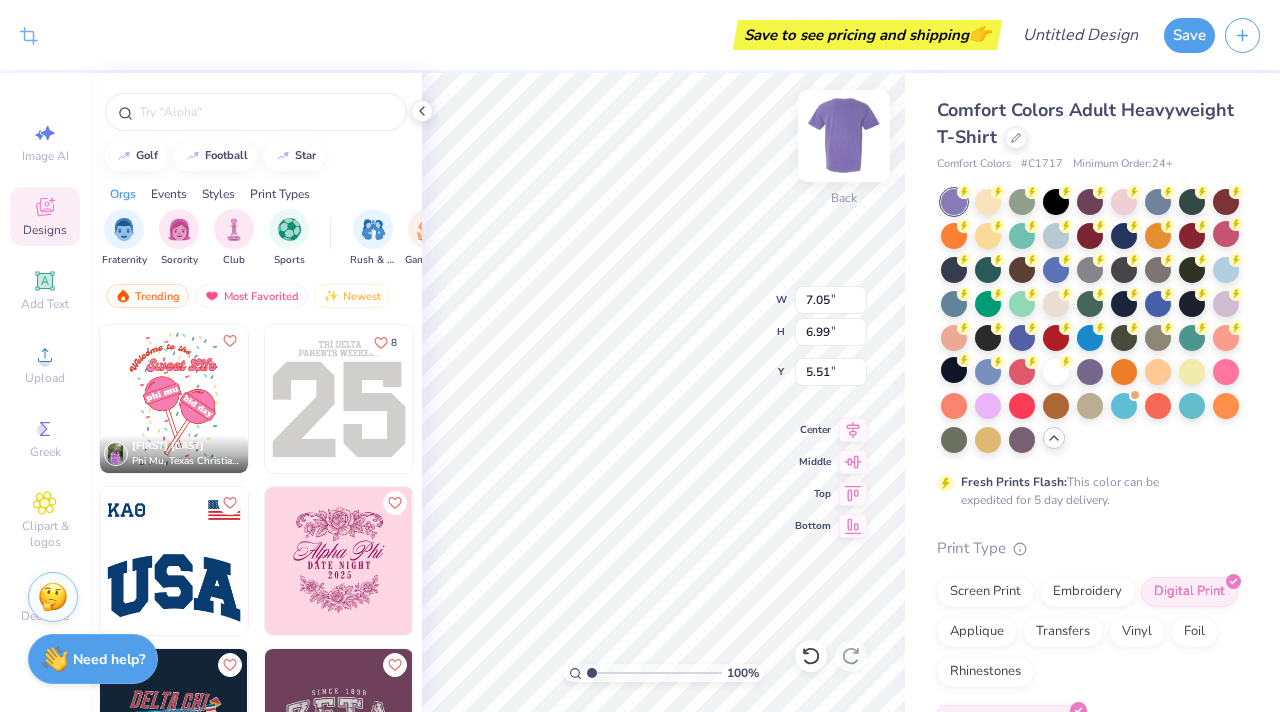 click at bounding box center (844, 136) 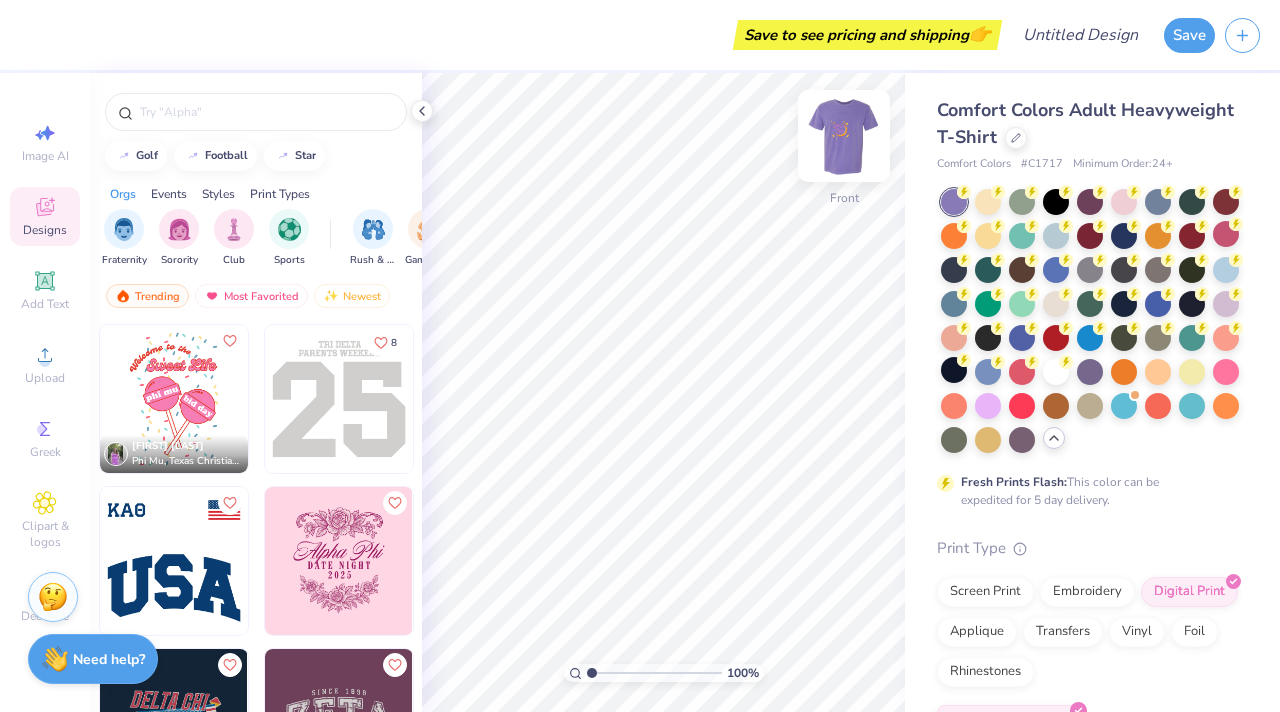 click at bounding box center [844, 136] 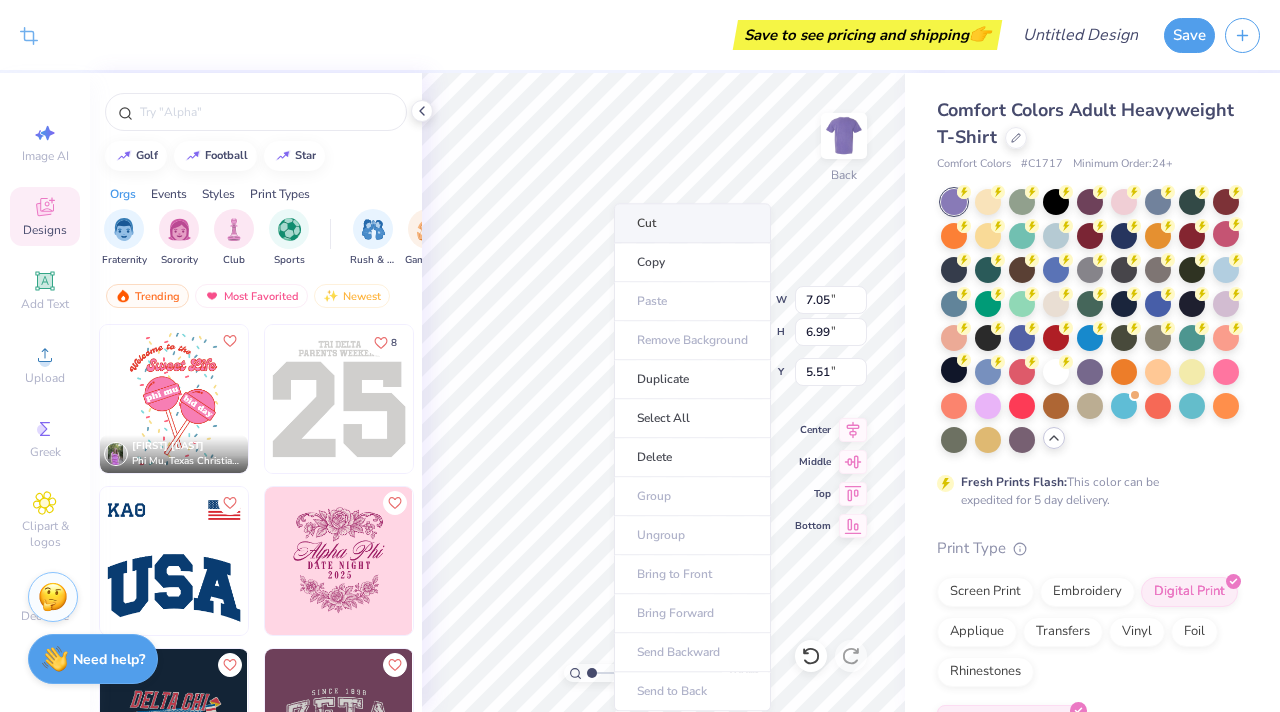 click on "Cut" at bounding box center (692, 223) 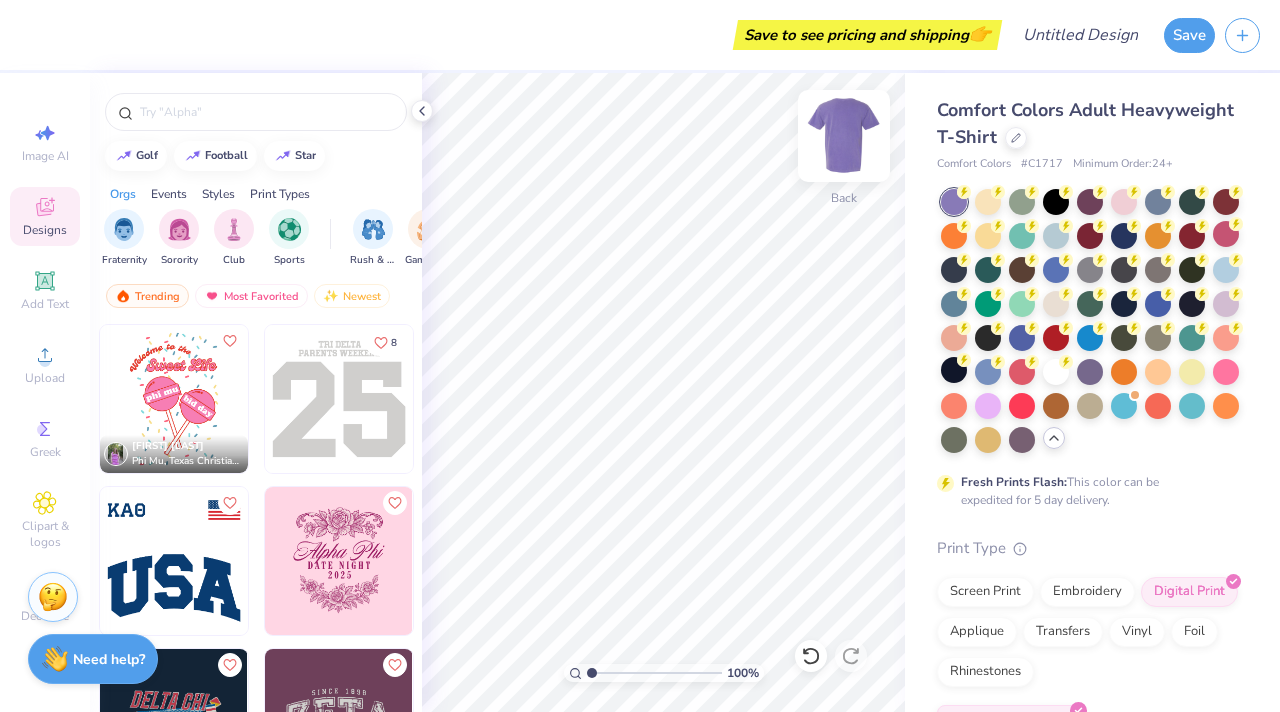 click at bounding box center [844, 136] 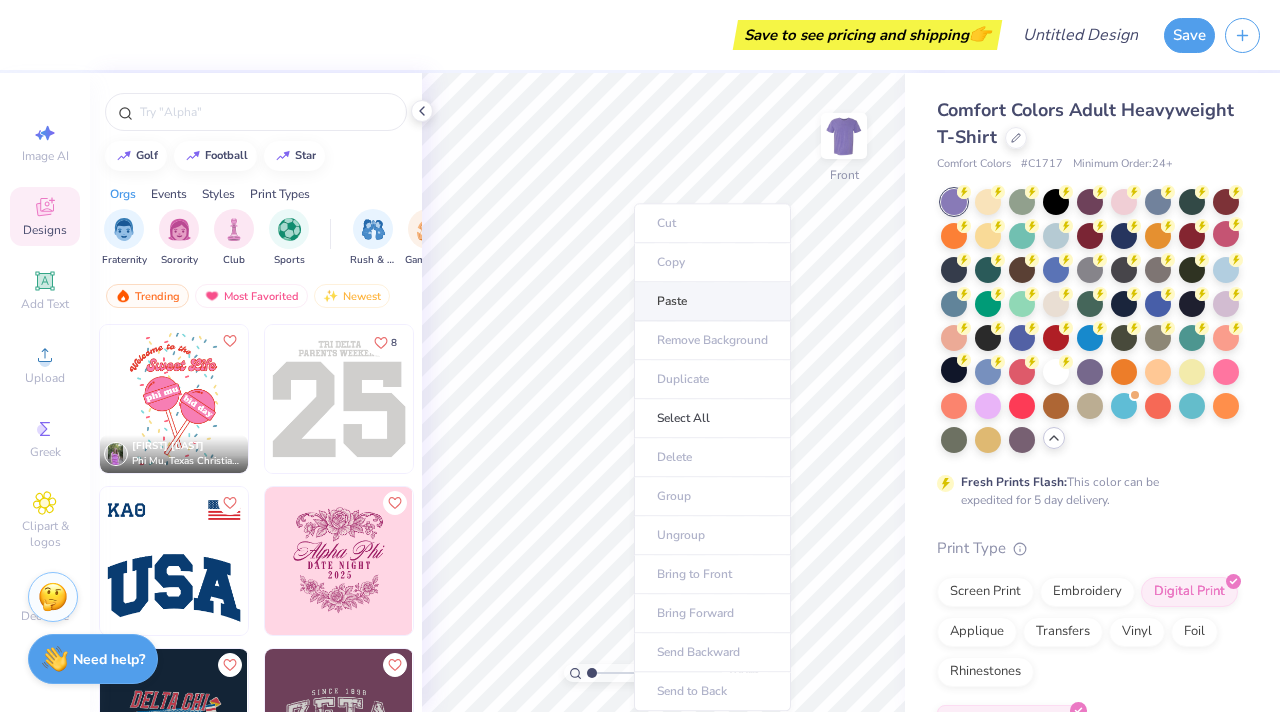 click on "Paste" at bounding box center (712, 301) 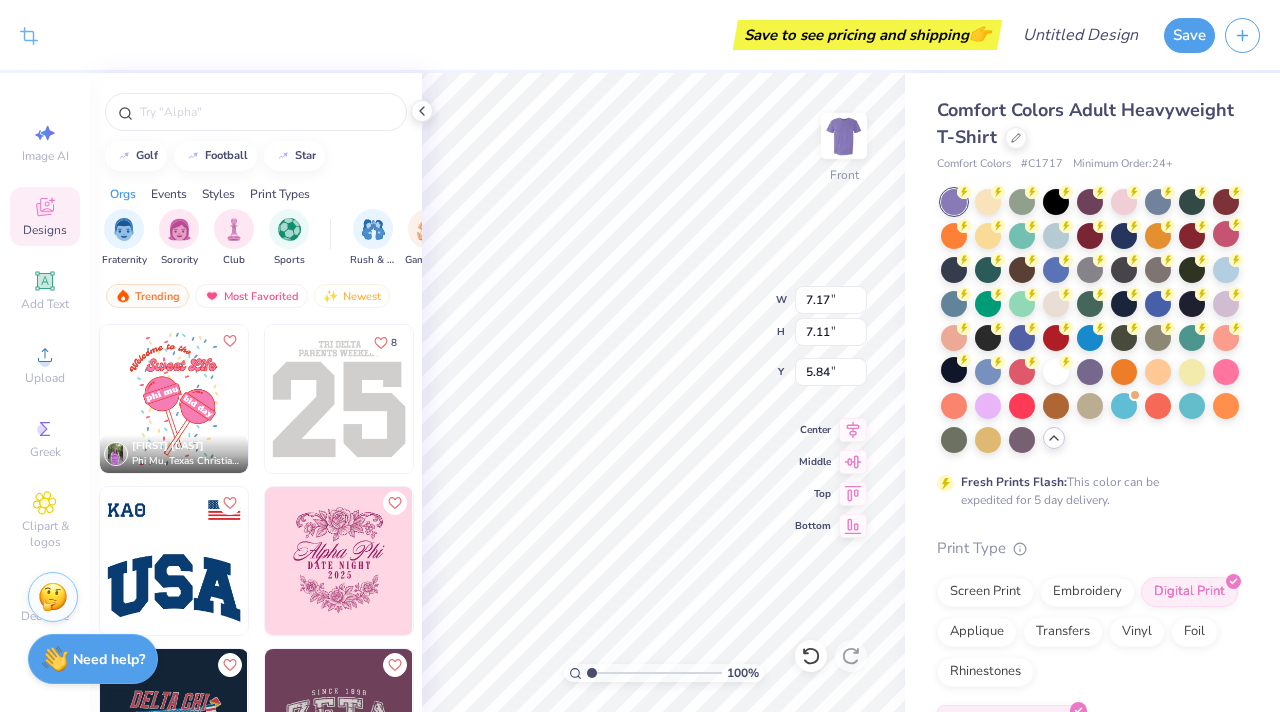type on "10.75" 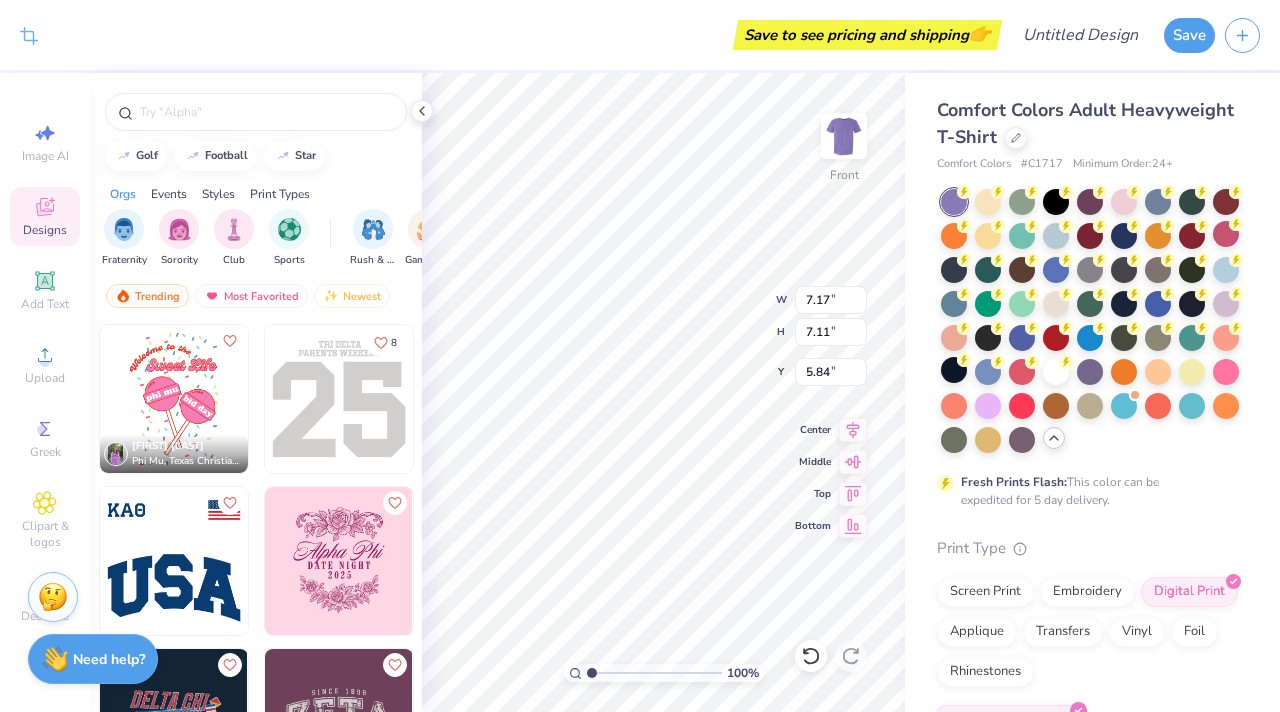 type on "10.67" 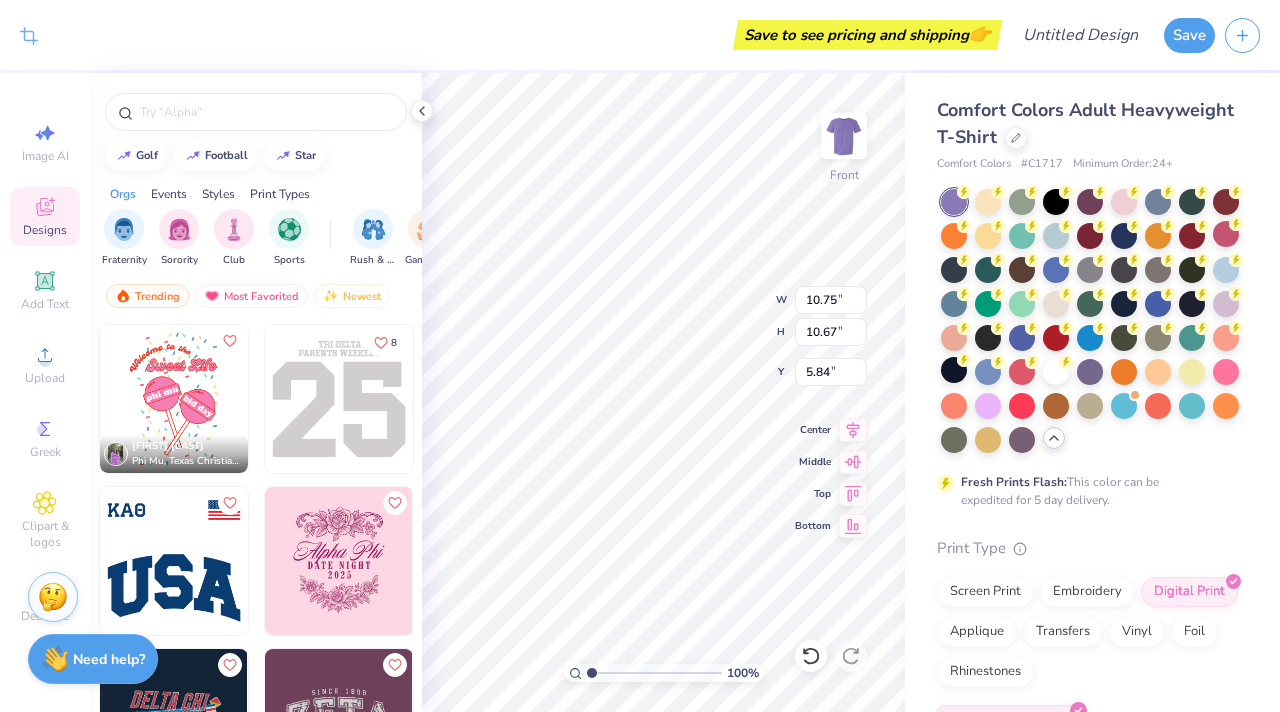 type on "5.74" 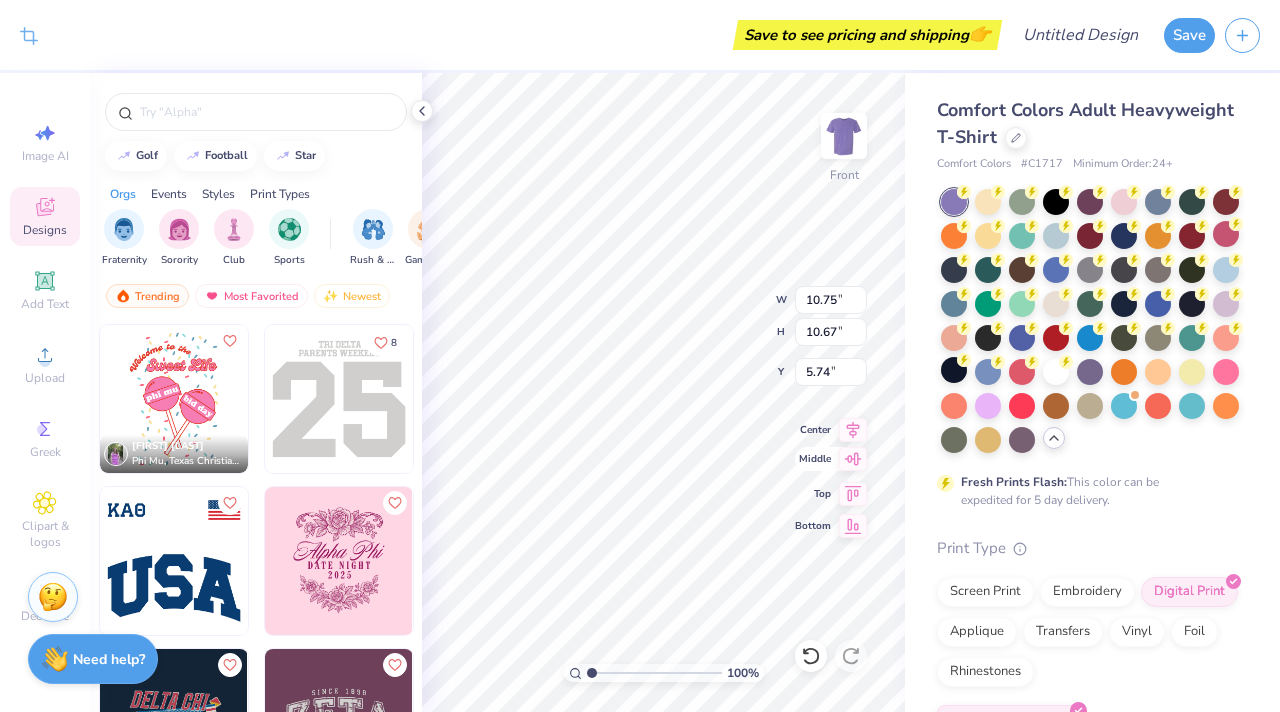 type on "12.32" 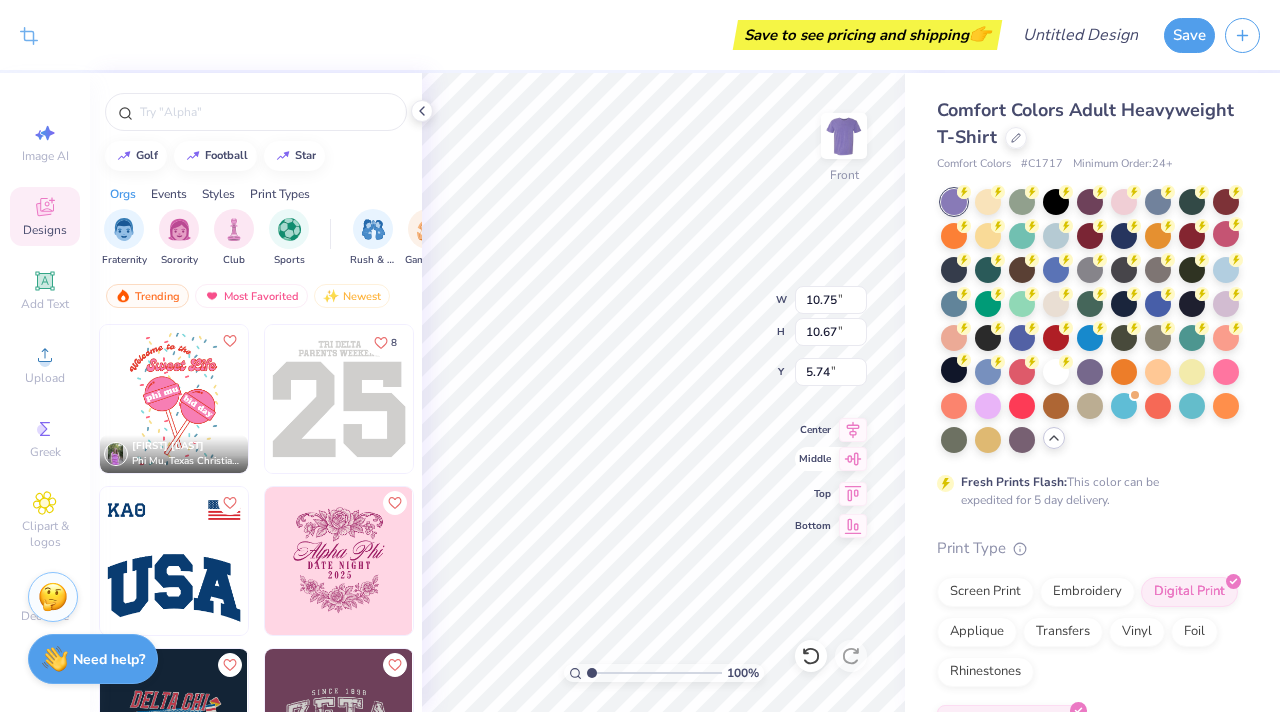 type on "12.22" 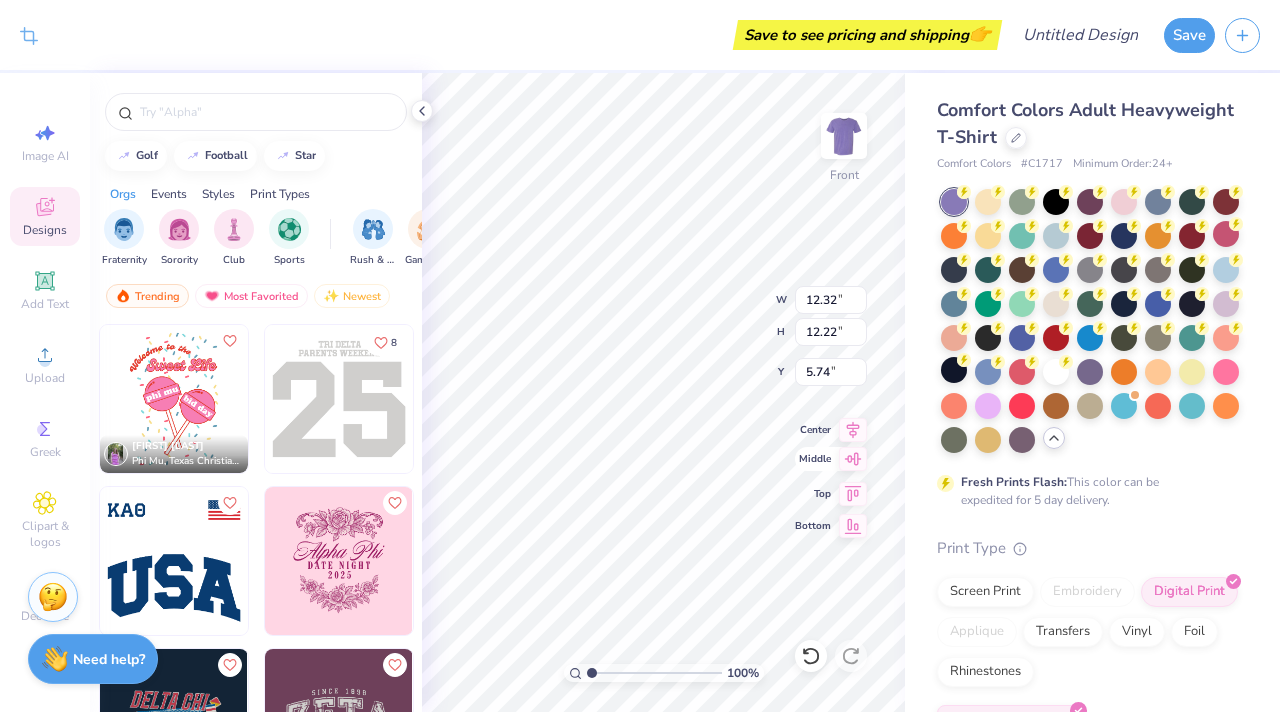 type on "5.68" 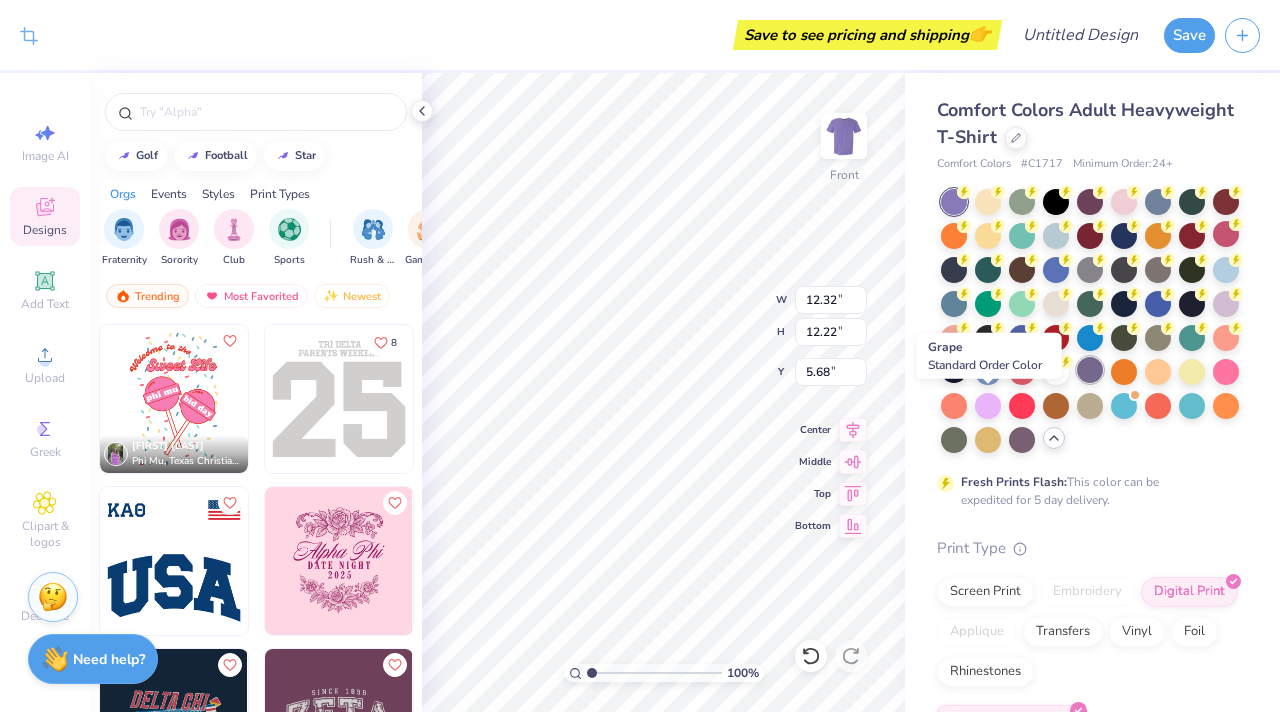 click at bounding box center [1090, 370] 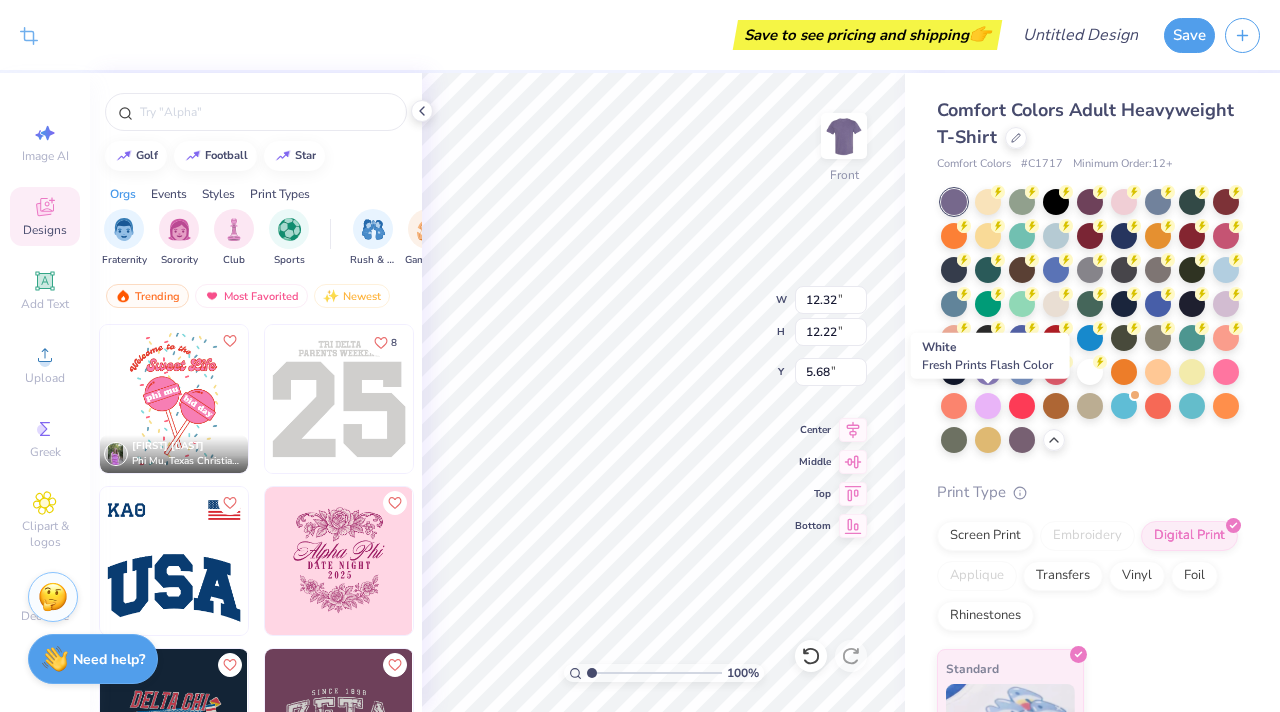 scroll, scrollTop: 0, scrollLeft: 0, axis: both 